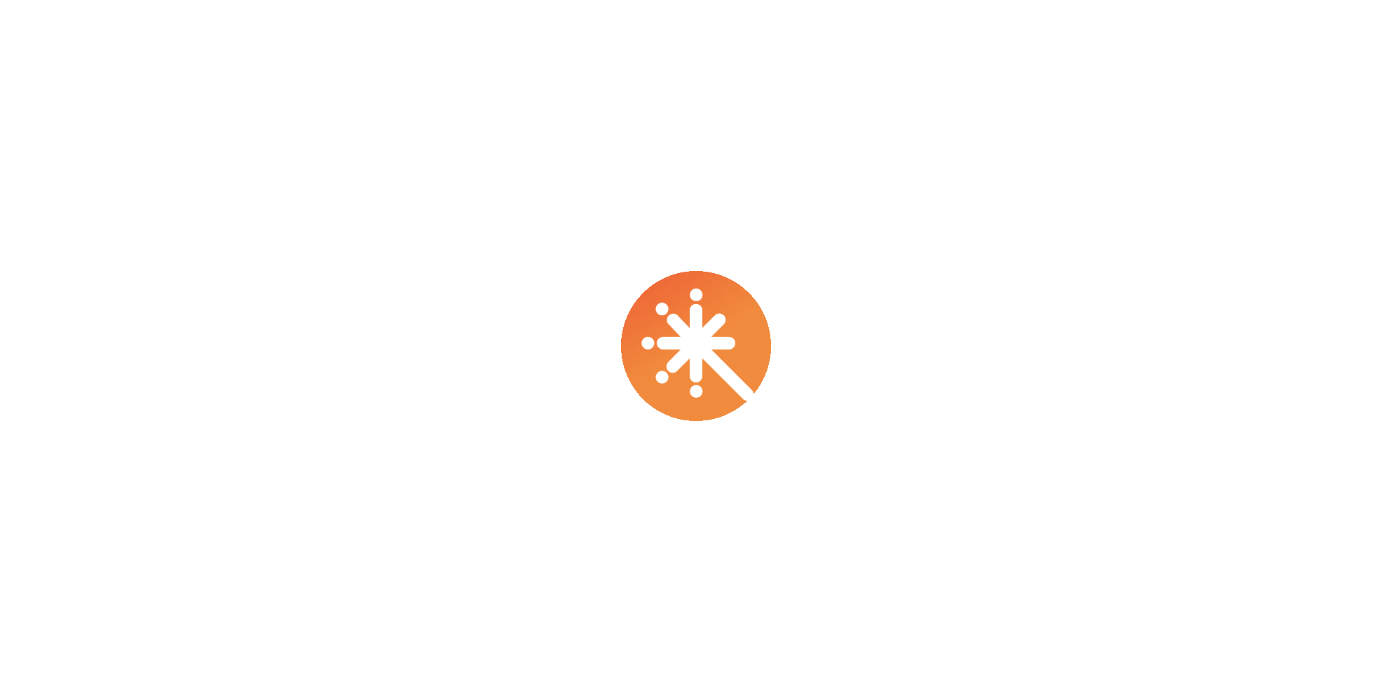 scroll, scrollTop: 0, scrollLeft: 0, axis: both 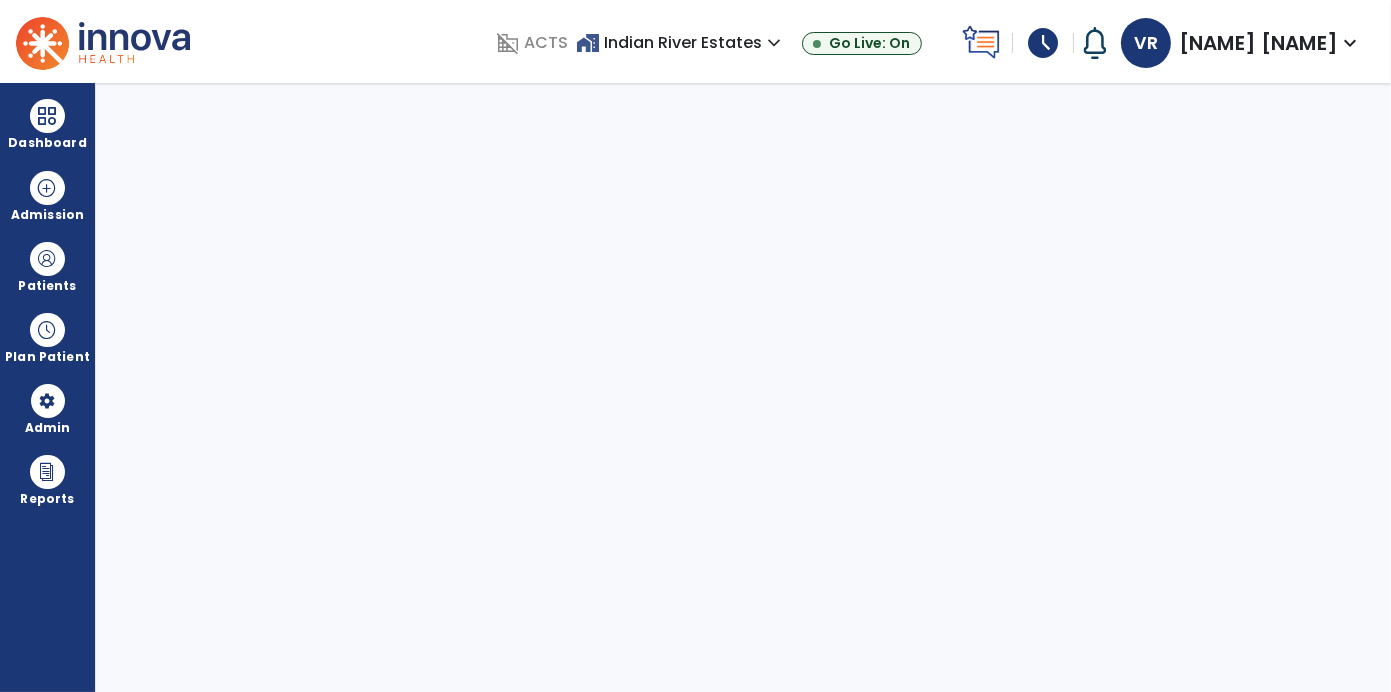 select on "****" 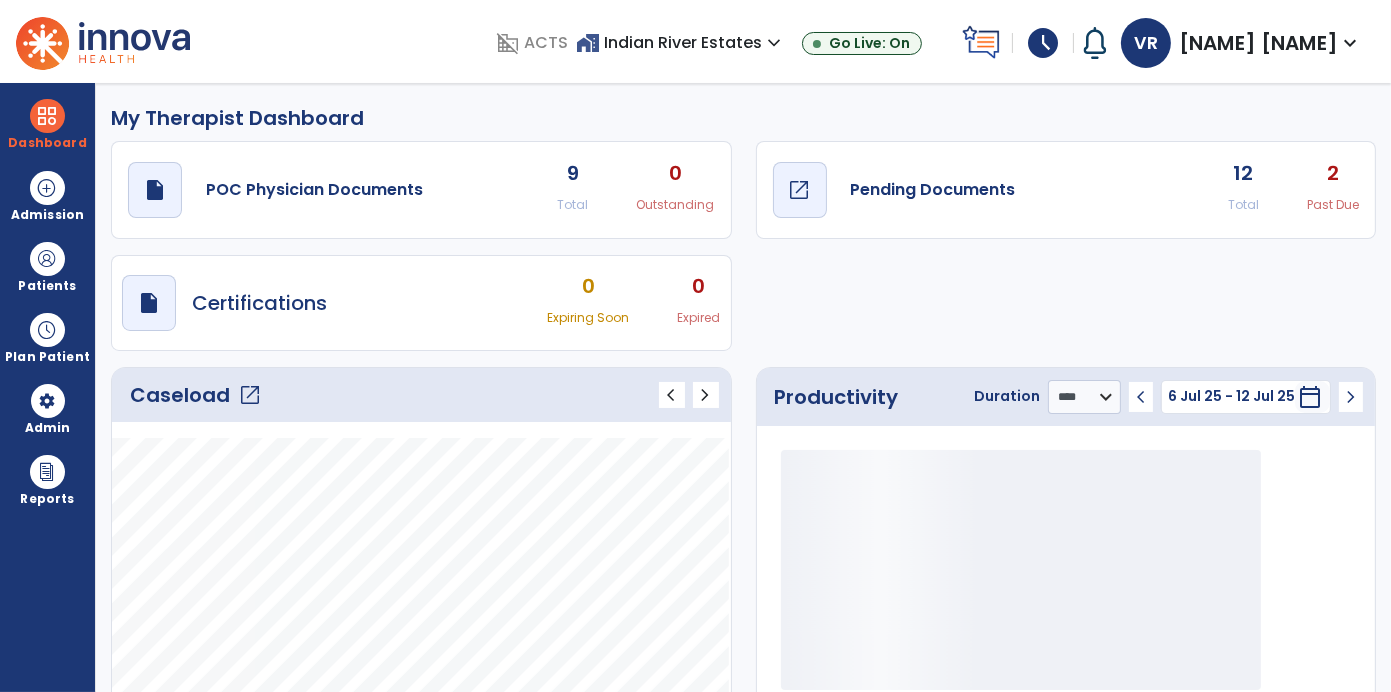 click on "Pending Documents" 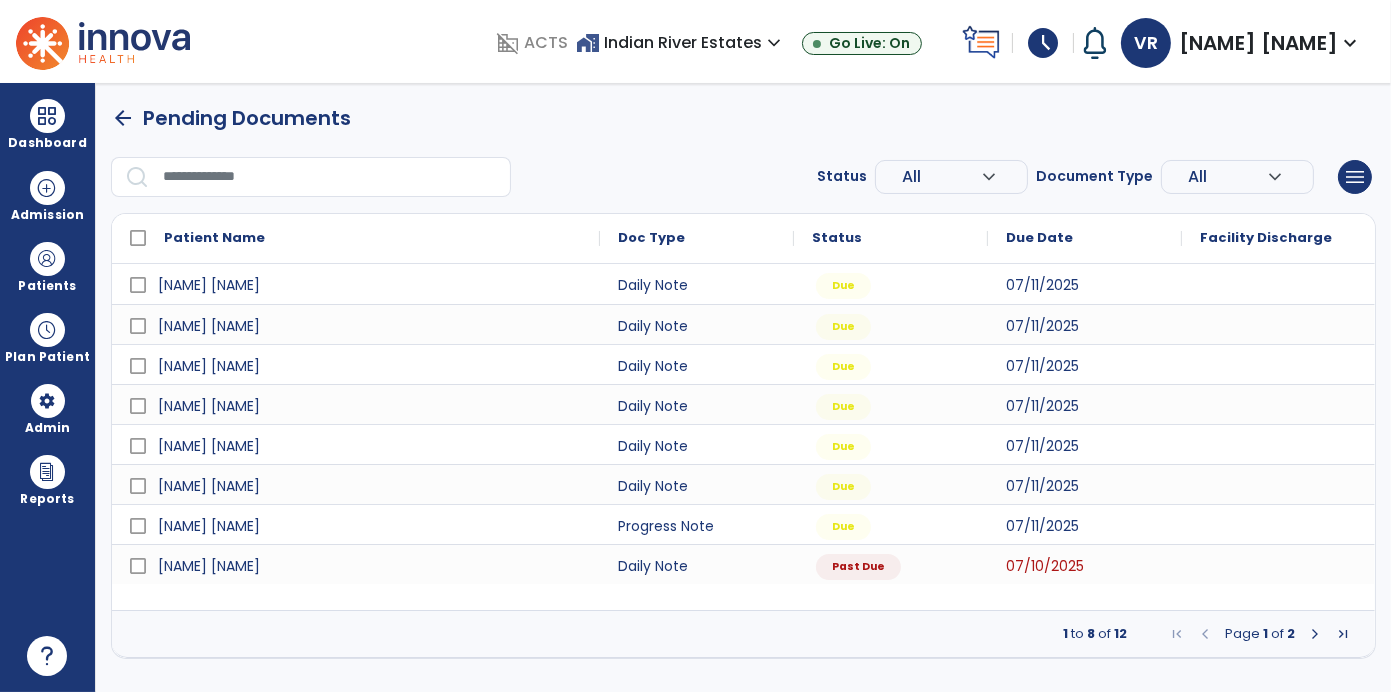click at bounding box center (1315, 634) 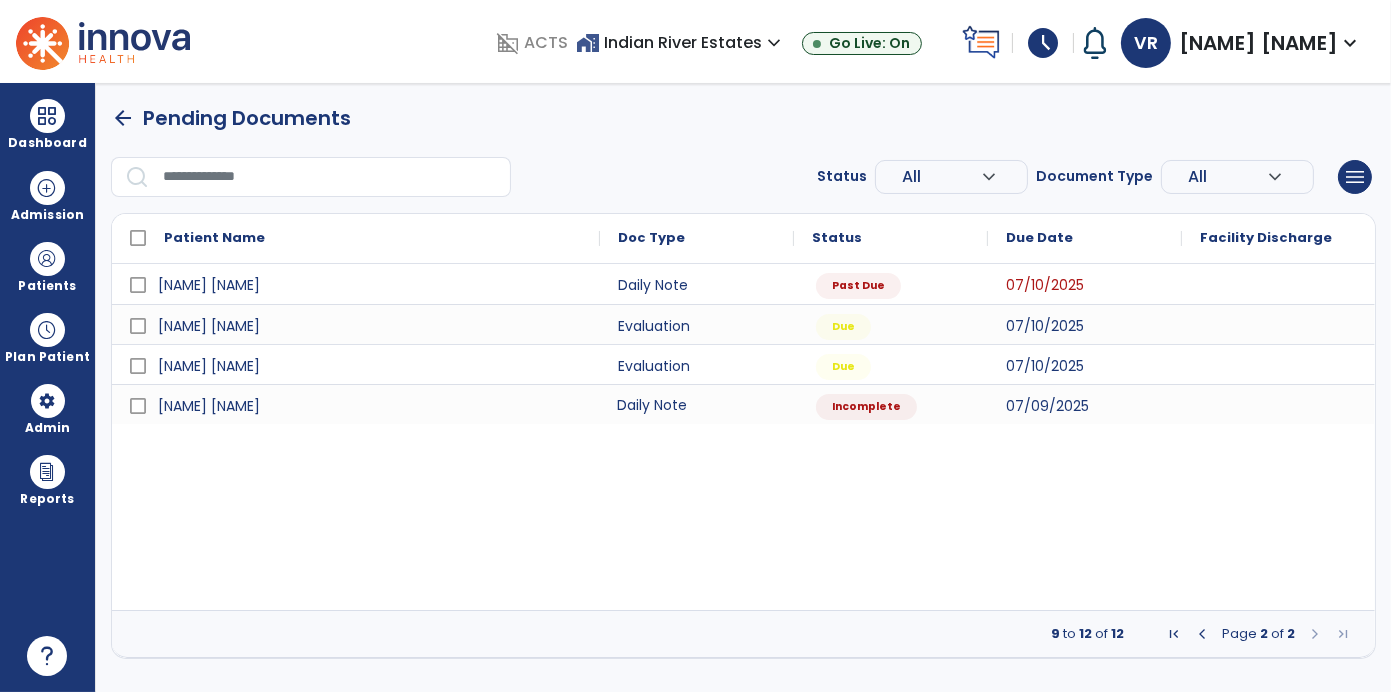click on "Daily Note" at bounding box center [697, 404] 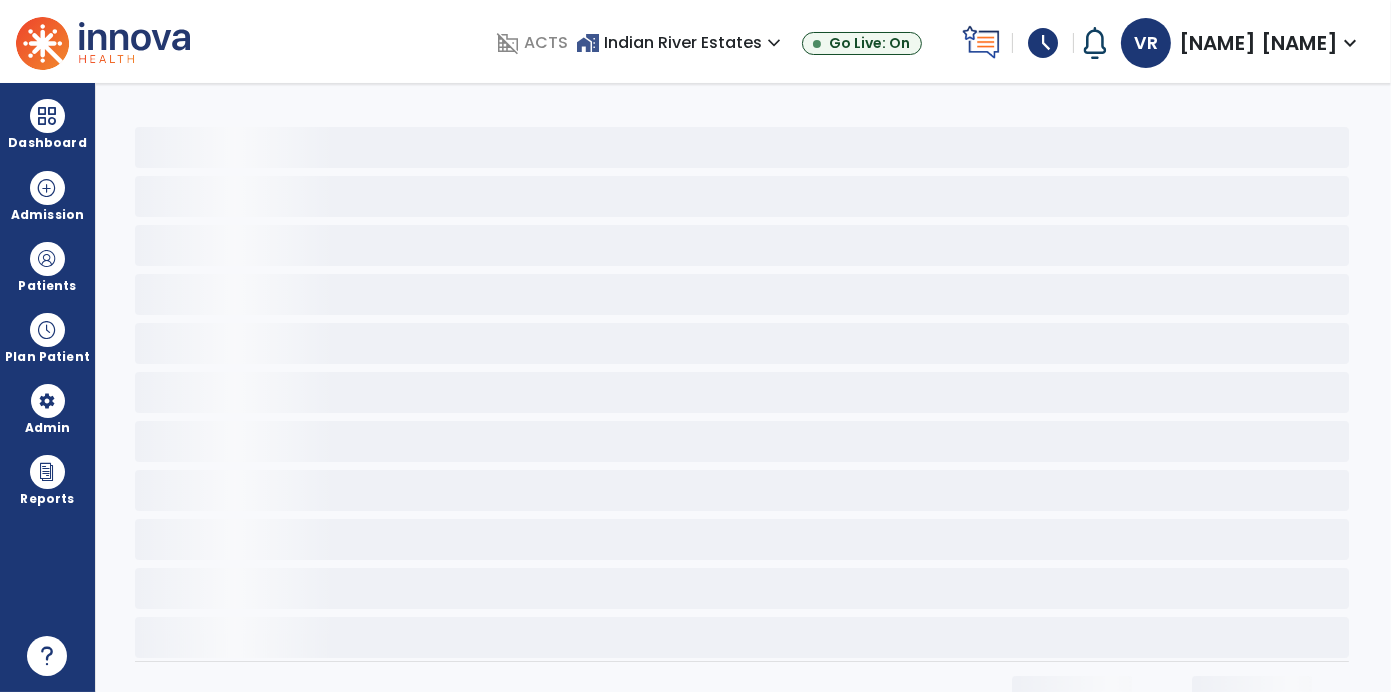 select on "*" 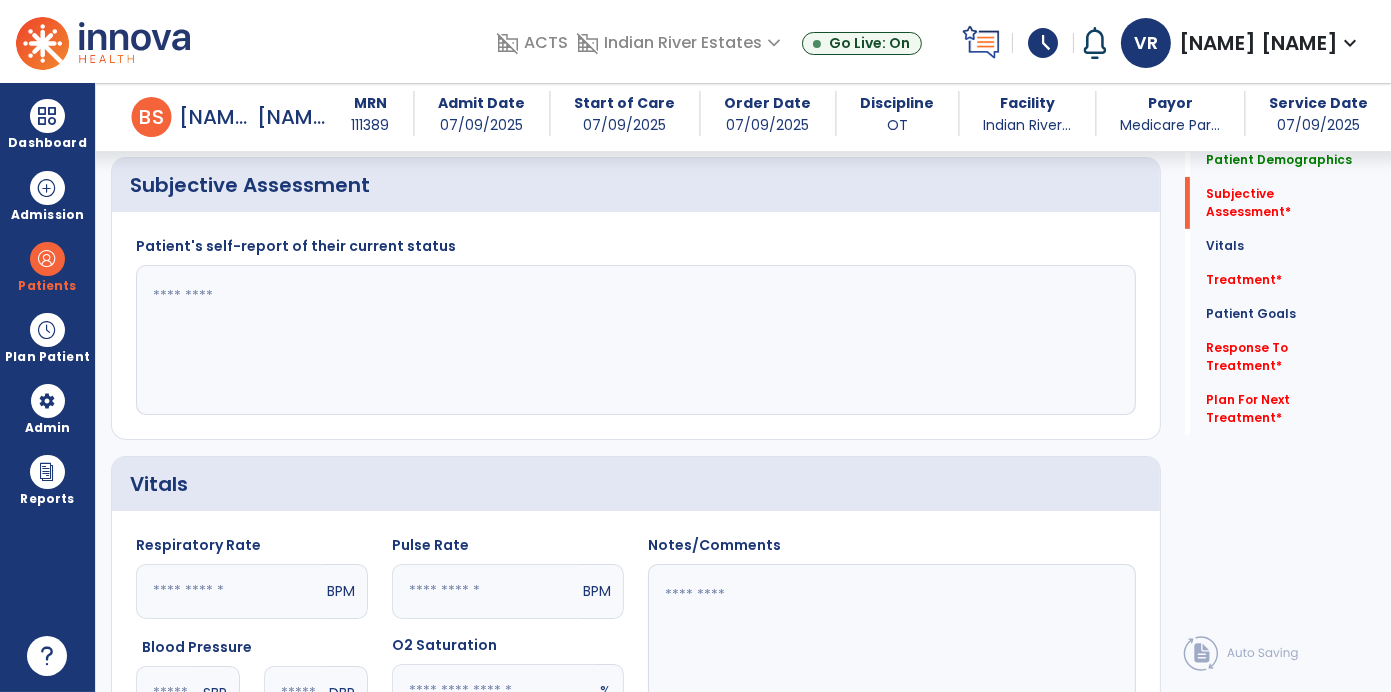 scroll, scrollTop: 546, scrollLeft: 0, axis: vertical 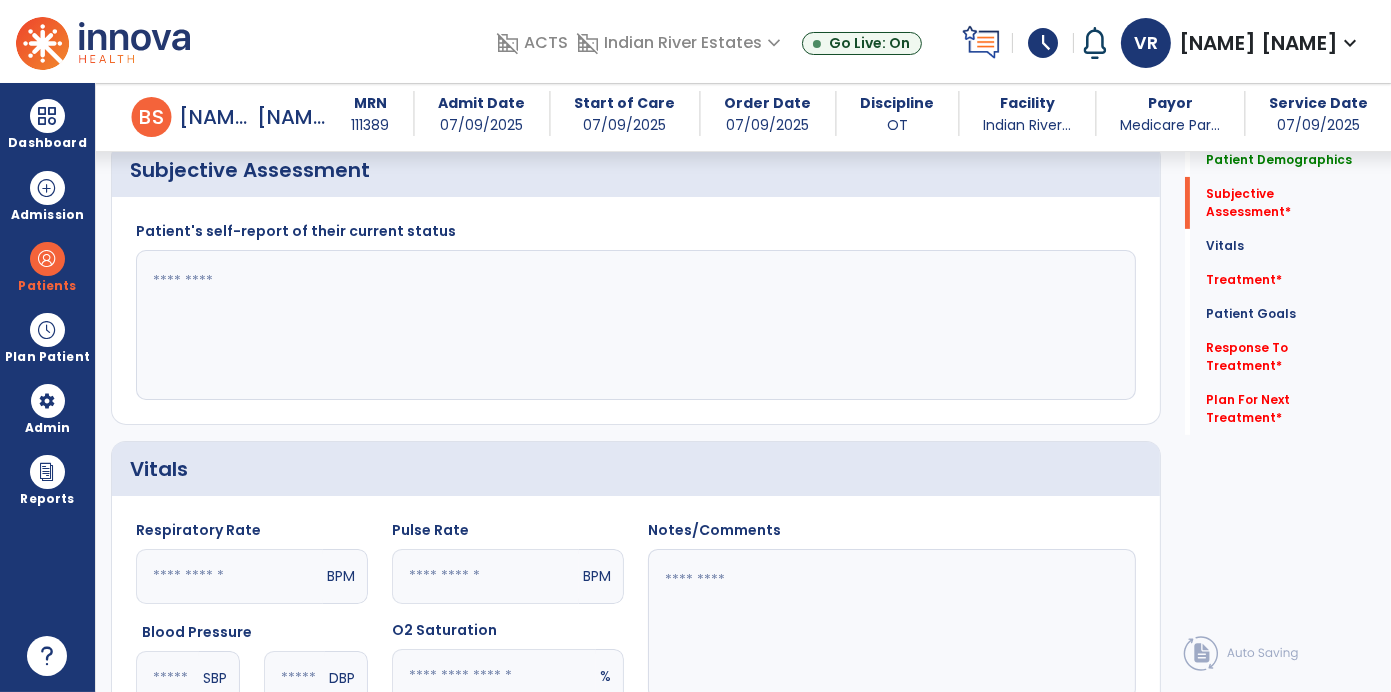 click 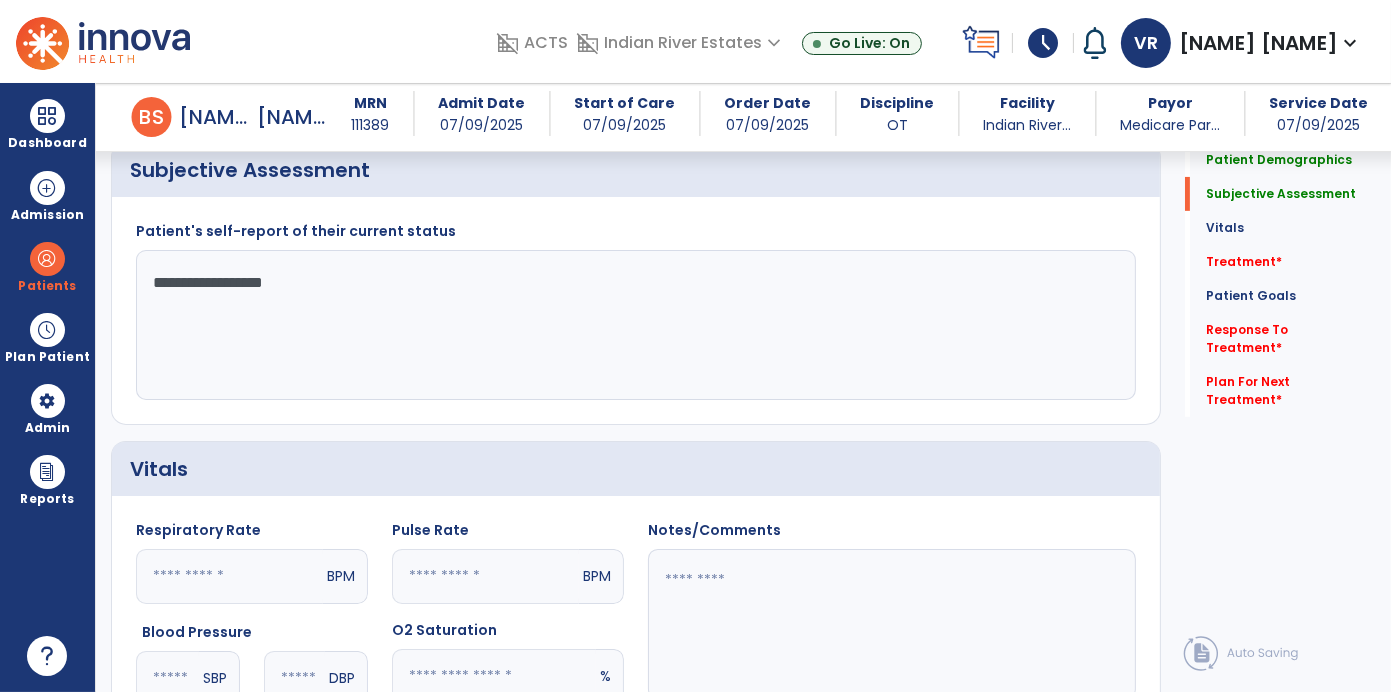 click on "**********" 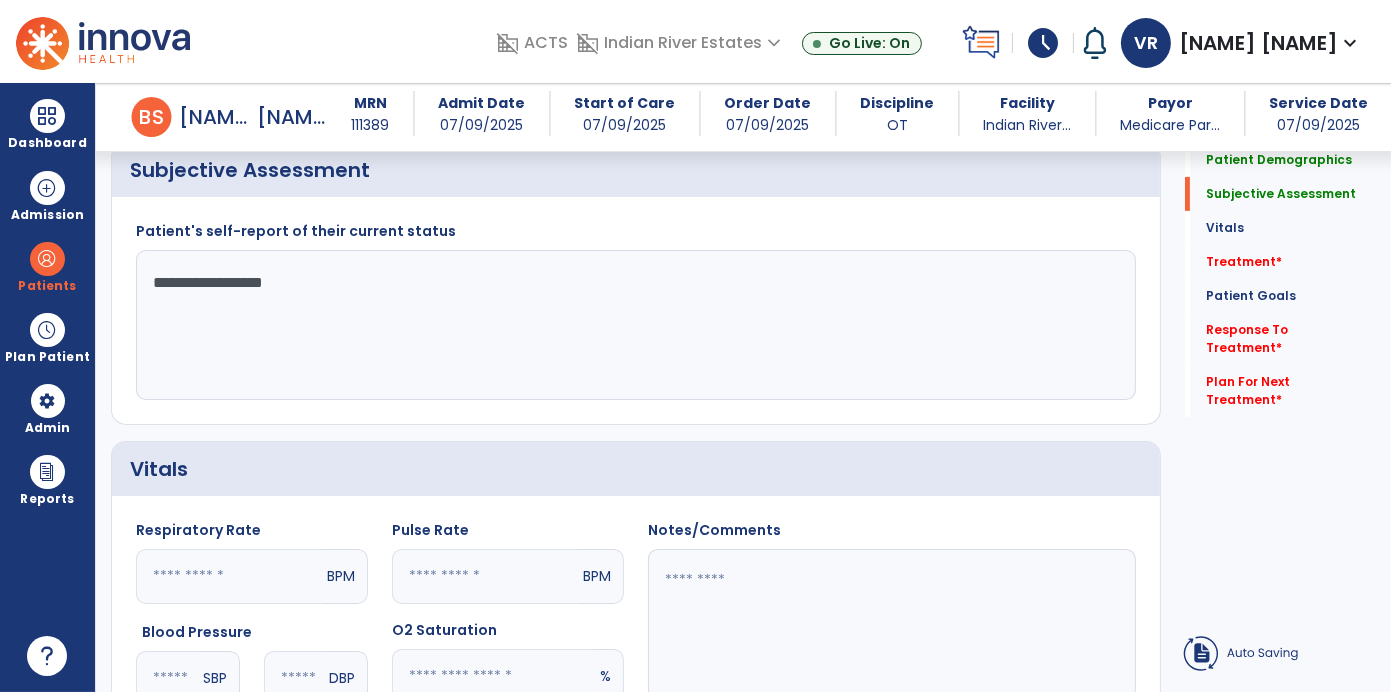 click on "**********" 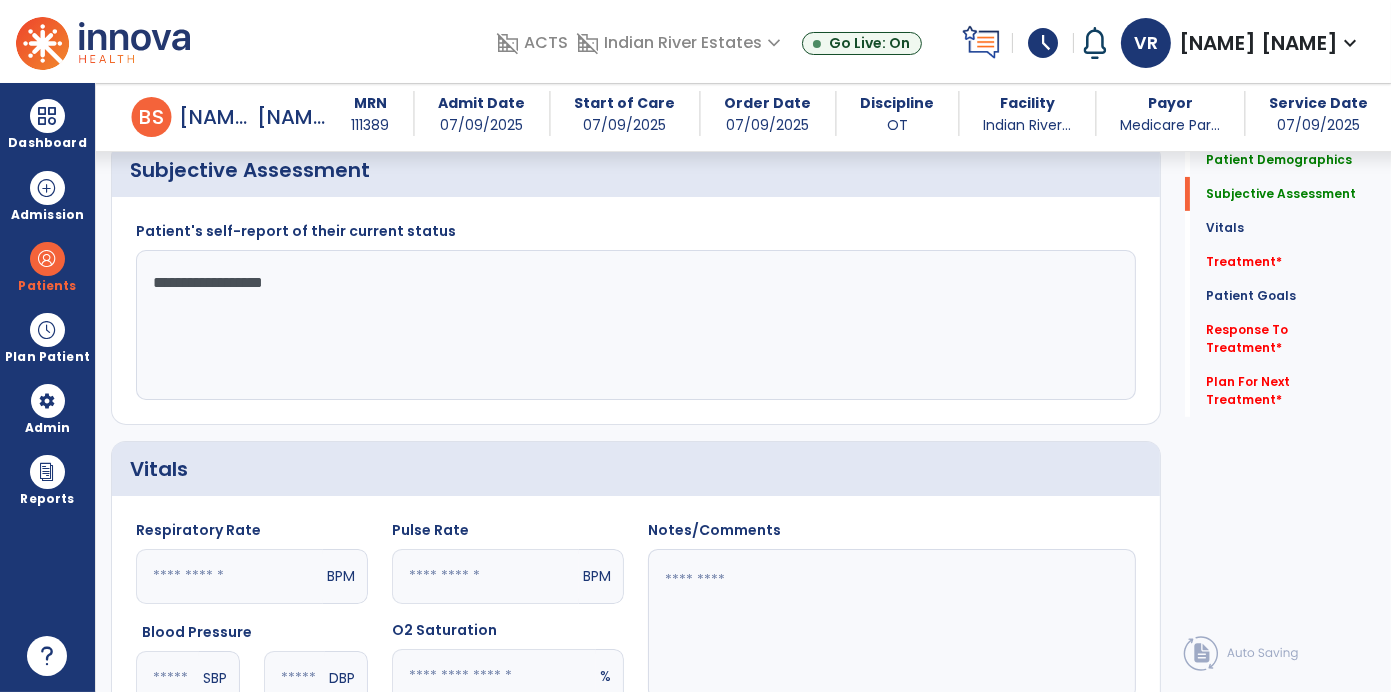 click on "**********" 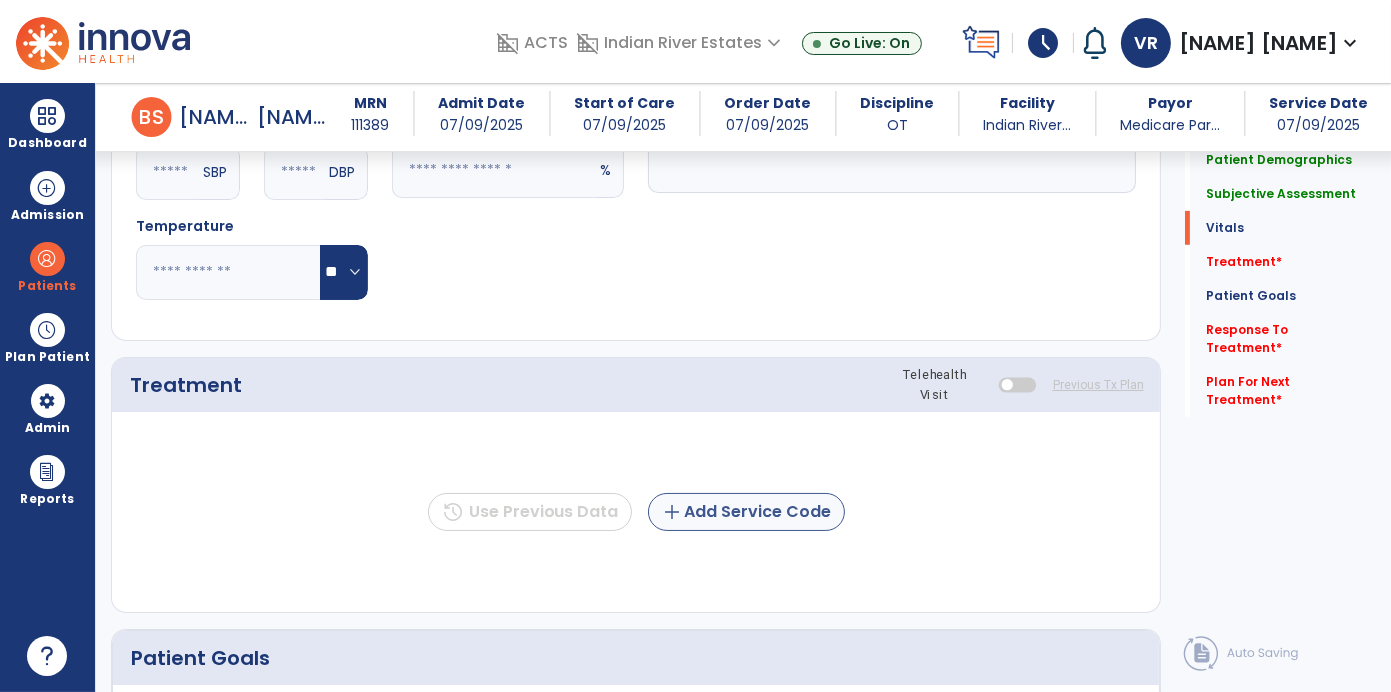 type on "**********" 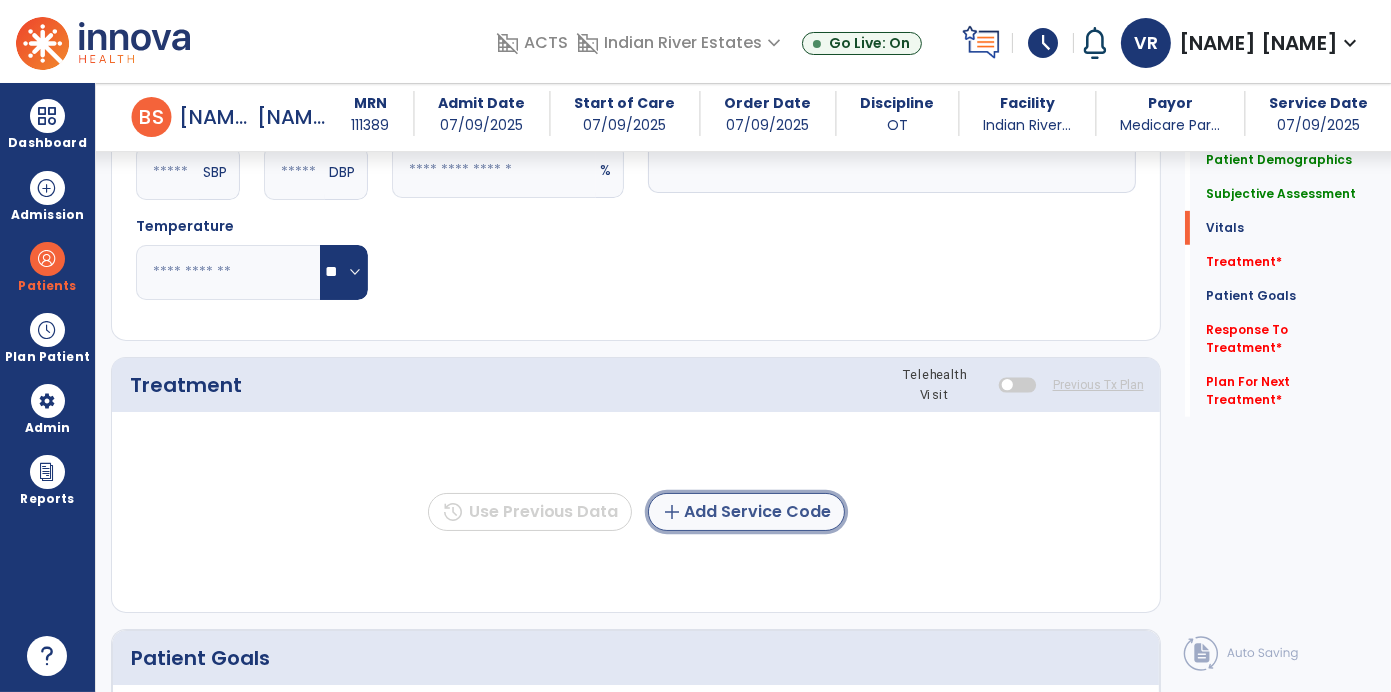 click on "add  Add Service Code" 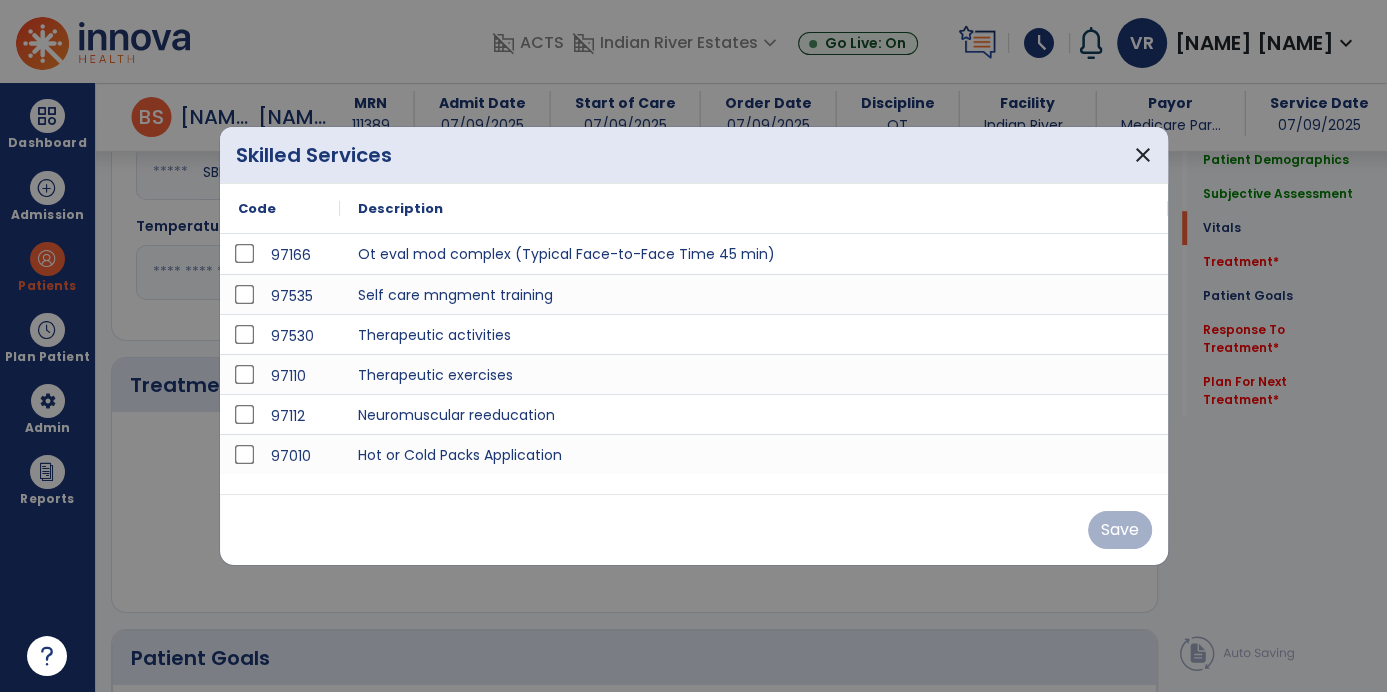 scroll, scrollTop: 1052, scrollLeft: 0, axis: vertical 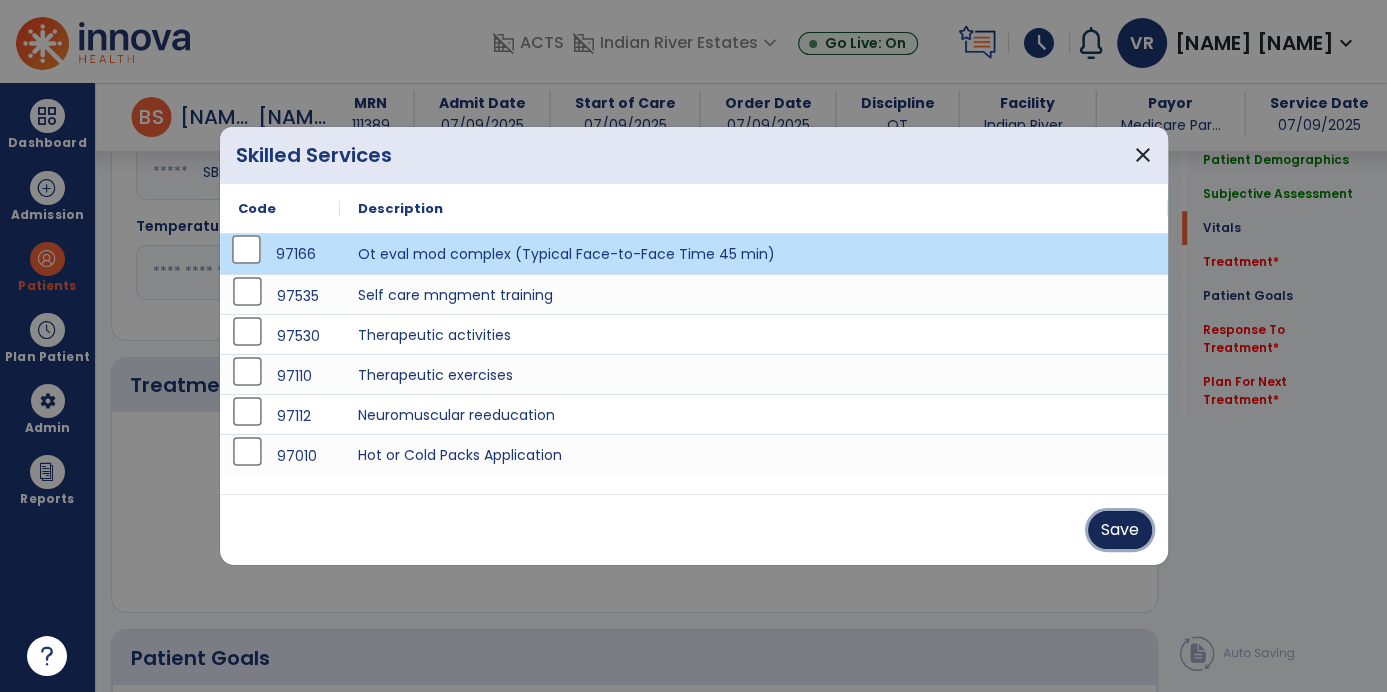 click on "Save" at bounding box center (1120, 530) 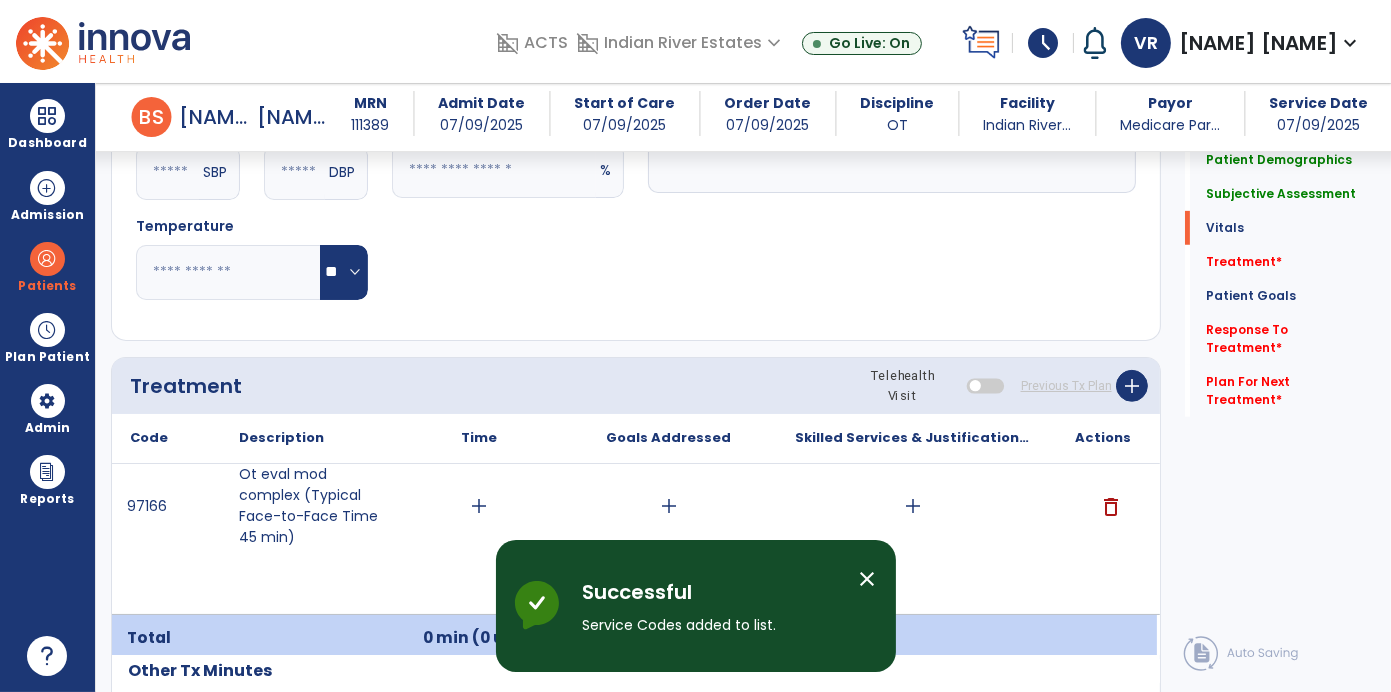 click on "add" at bounding box center [479, 506] 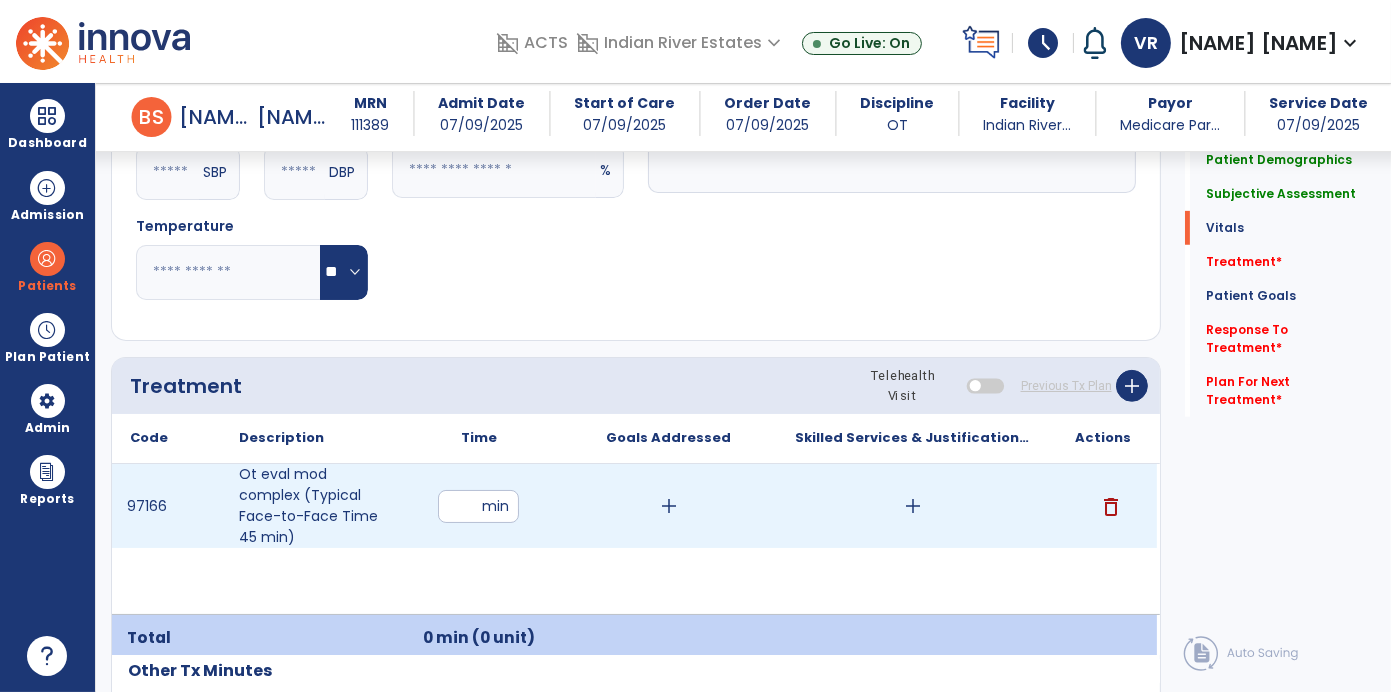 type on "**" 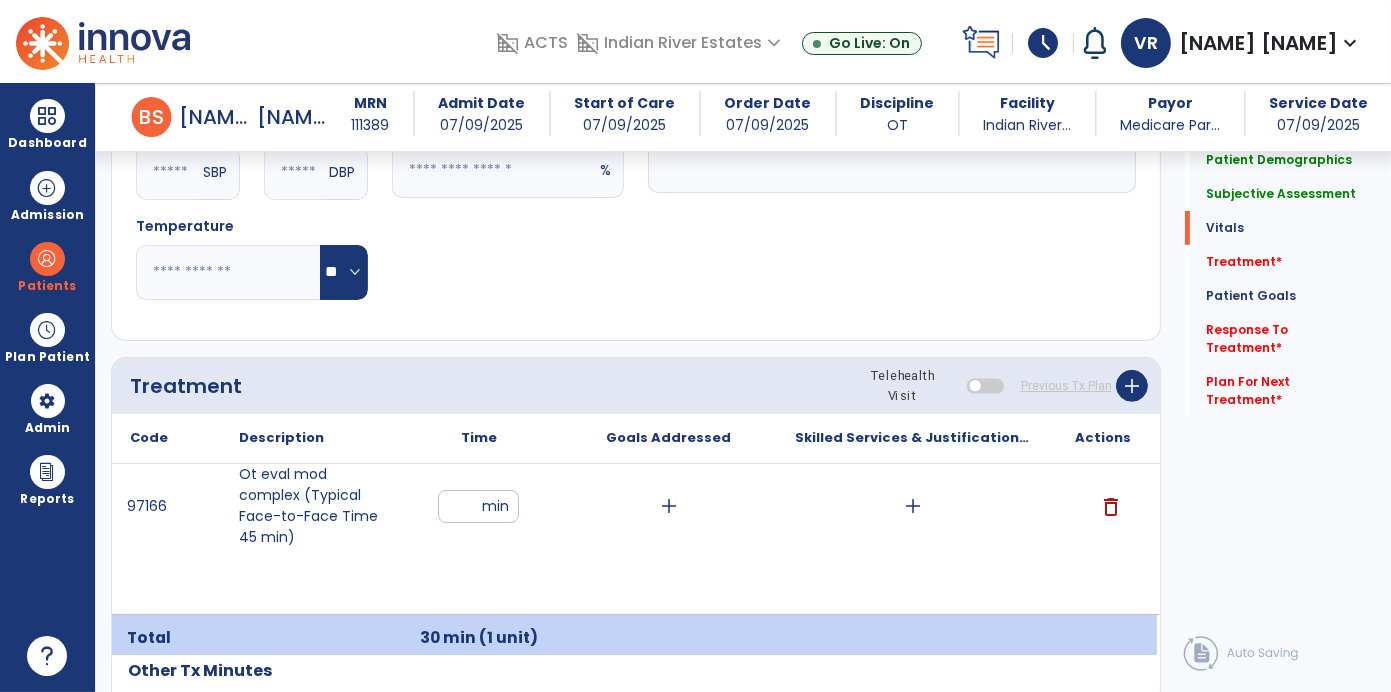 click on "add" at bounding box center (913, 506) 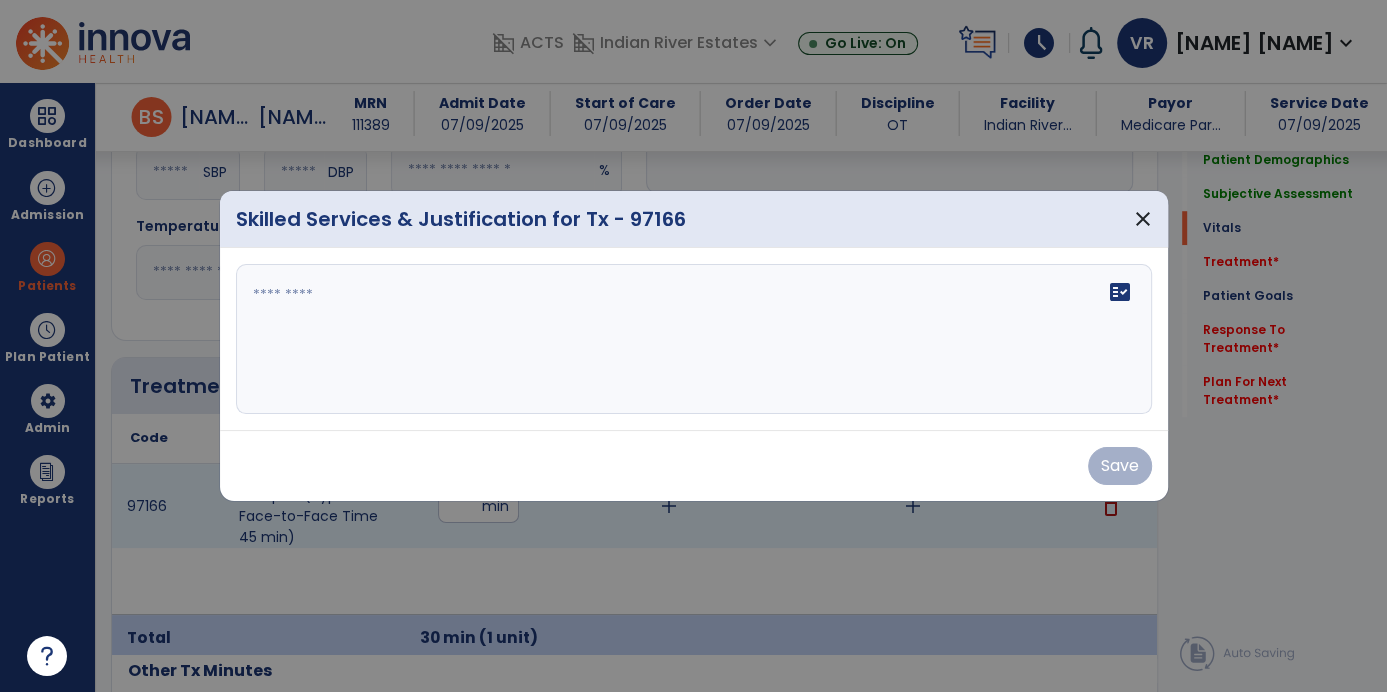 scroll, scrollTop: 1052, scrollLeft: 0, axis: vertical 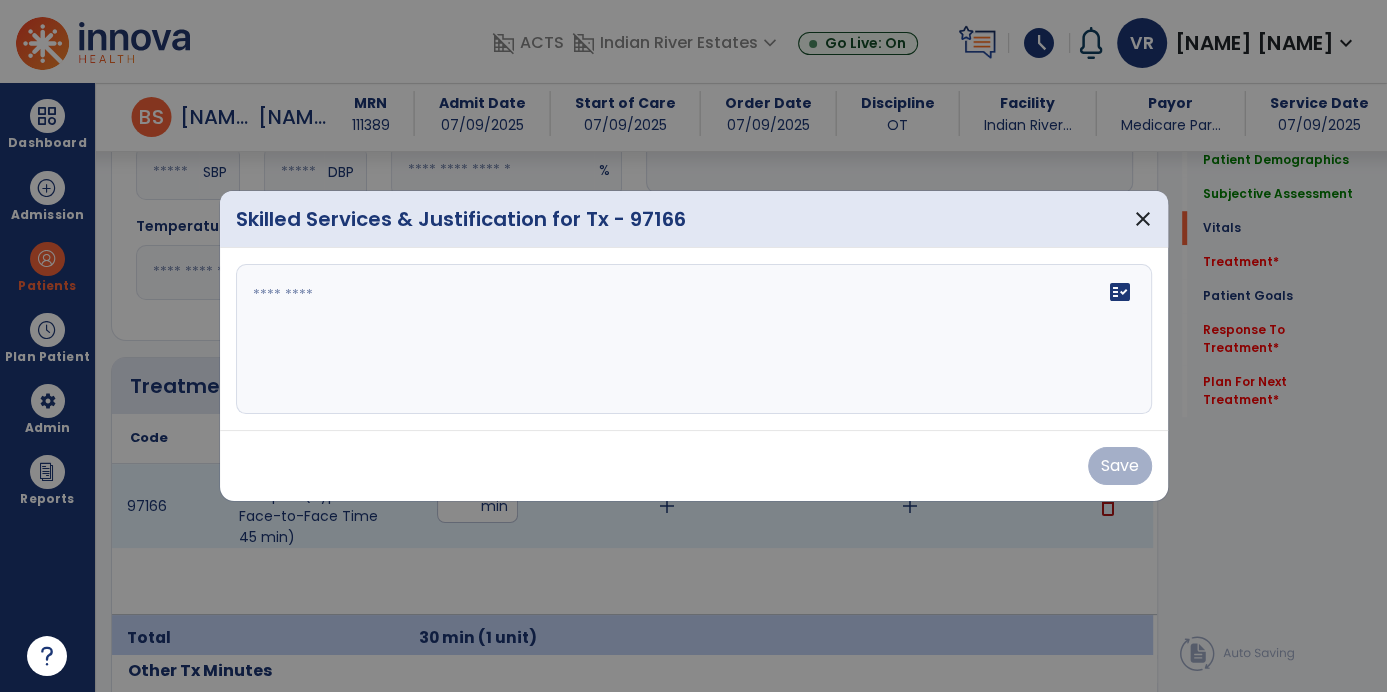 click at bounding box center (694, 339) 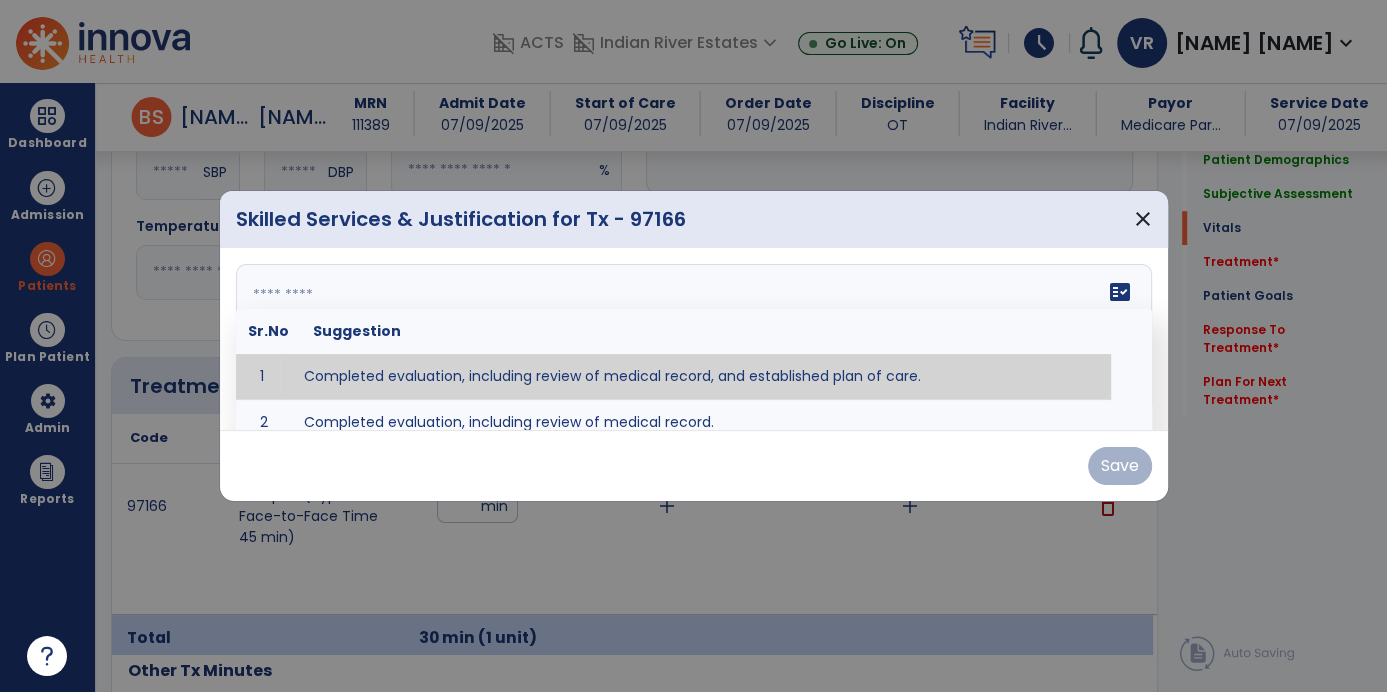 click 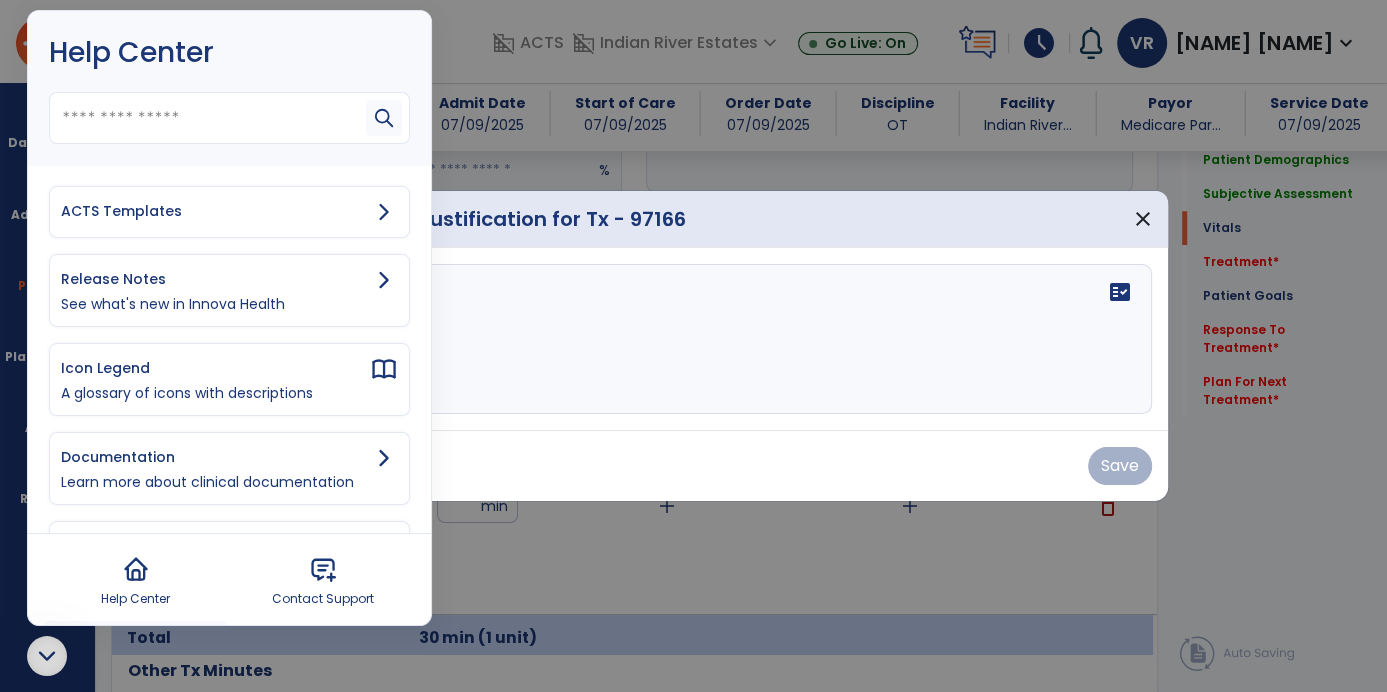 click on "ACTS Templates" at bounding box center [229, 212] 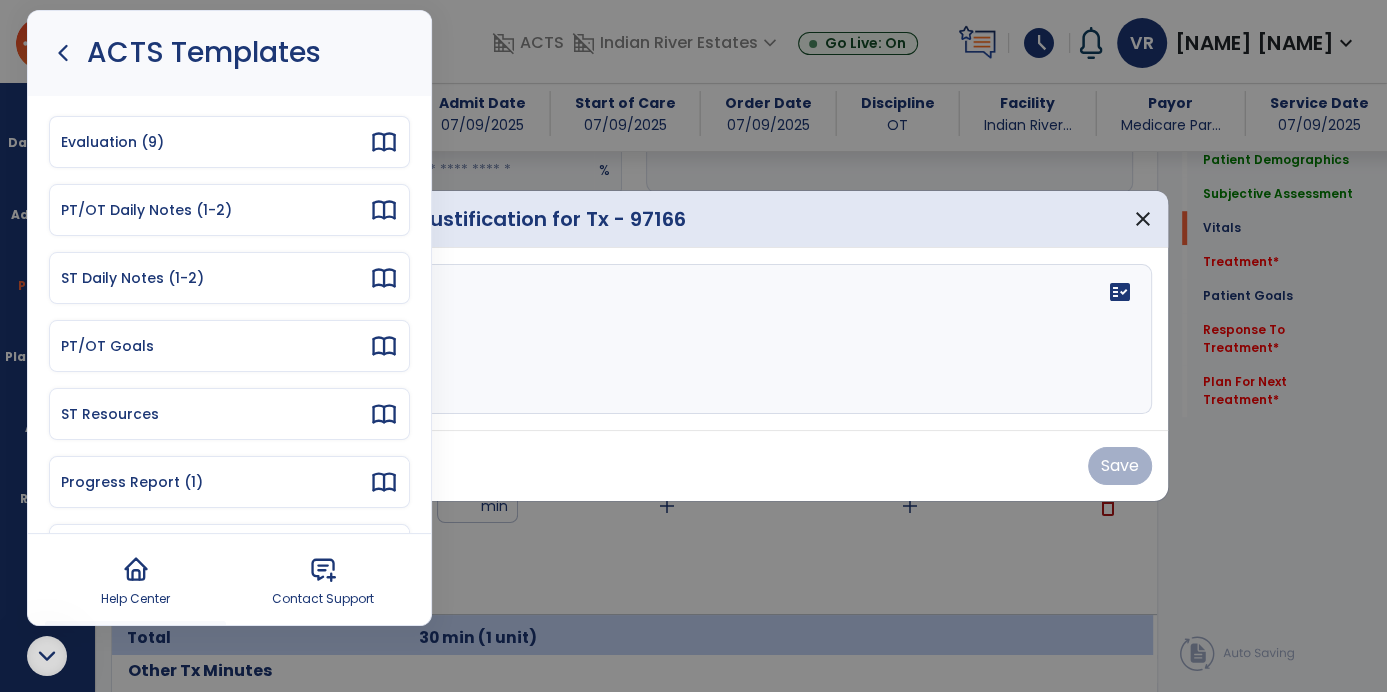 click on "Evaluation (9)" at bounding box center (229, 142) 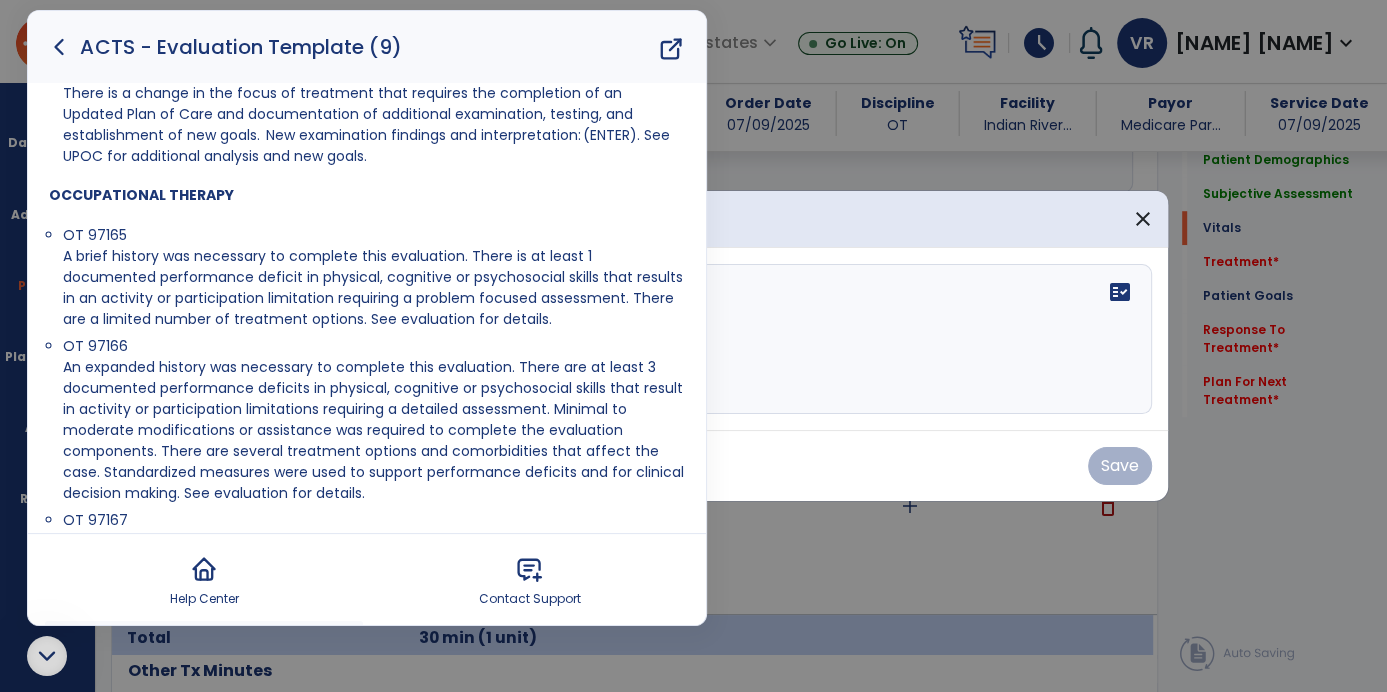 scroll, scrollTop: 1792, scrollLeft: 0, axis: vertical 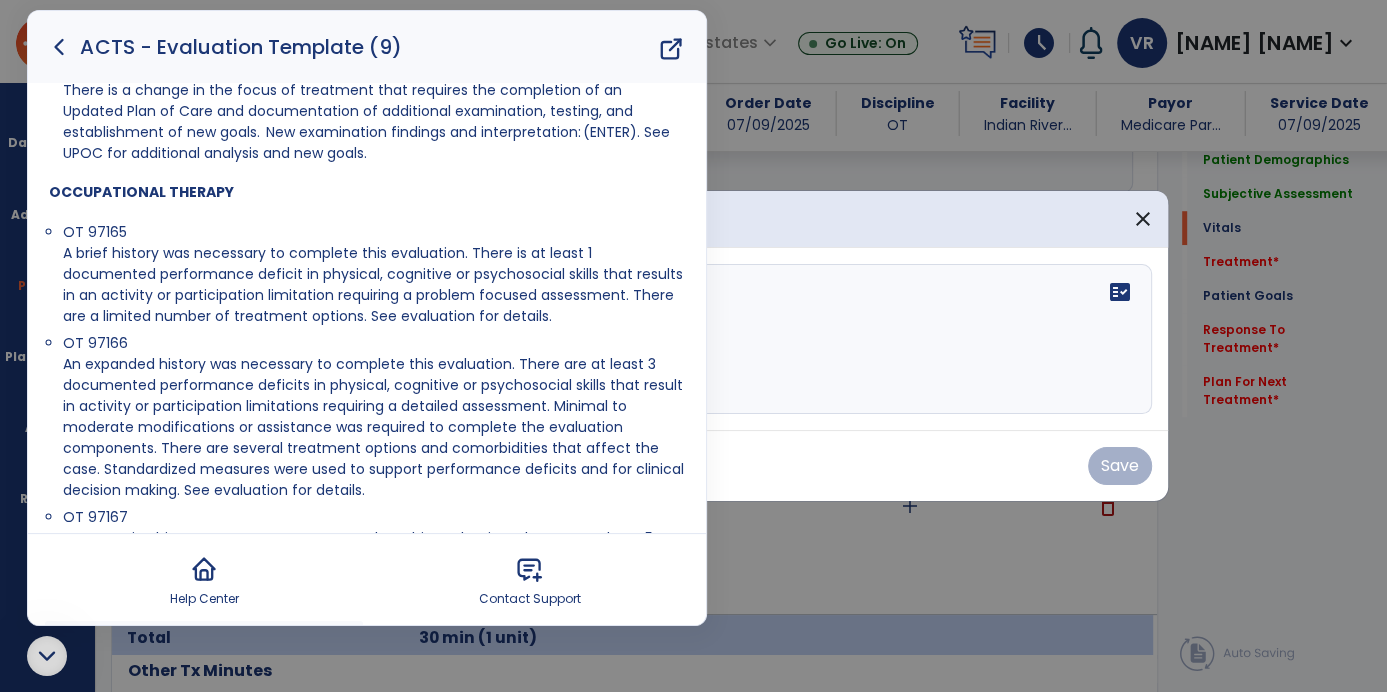 click on "Reason for Referral E1 Inpatient reason for referral template : This client was admitted to Willowbrooke Court (SNF) and subsequently referred to Therapy following a hospital stay for  . The client's hospital stay was complicated by . Chart review reveals    . In addition, statements from       indicate concerns about  . Template HINT : This client was admitted to Willowbrooke Court (SNF) and subsequently referred to Therapy following a hospital stay for  (describe the reason for hospitalization/surgery) . The client's hospital stay was complicated by  (length of stay/complications relevant to tx/progress) . Chart review reveals  (evidence that describes functional deficits related to hospitalization) . In addition, statements from  (nursing/family/client)  indicate concerns about  (list concerns) . Precautions  E2 Code status templates : Code status: Full code Code status: Do Not Resuscitate (DNR) Code status: Unknown Social Determinants of Health E3 Awareness template : Prior Level of Function :  :" at bounding box center [367, -370] 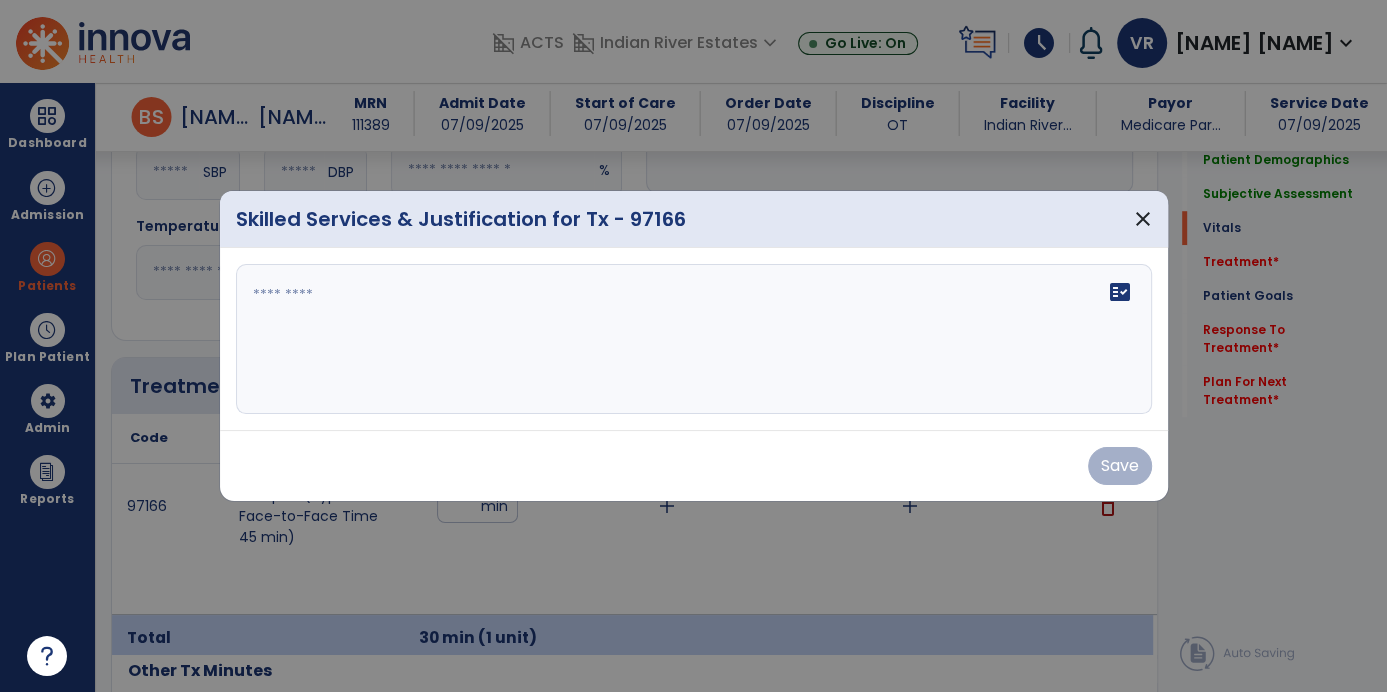 scroll, scrollTop: 0, scrollLeft: 0, axis: both 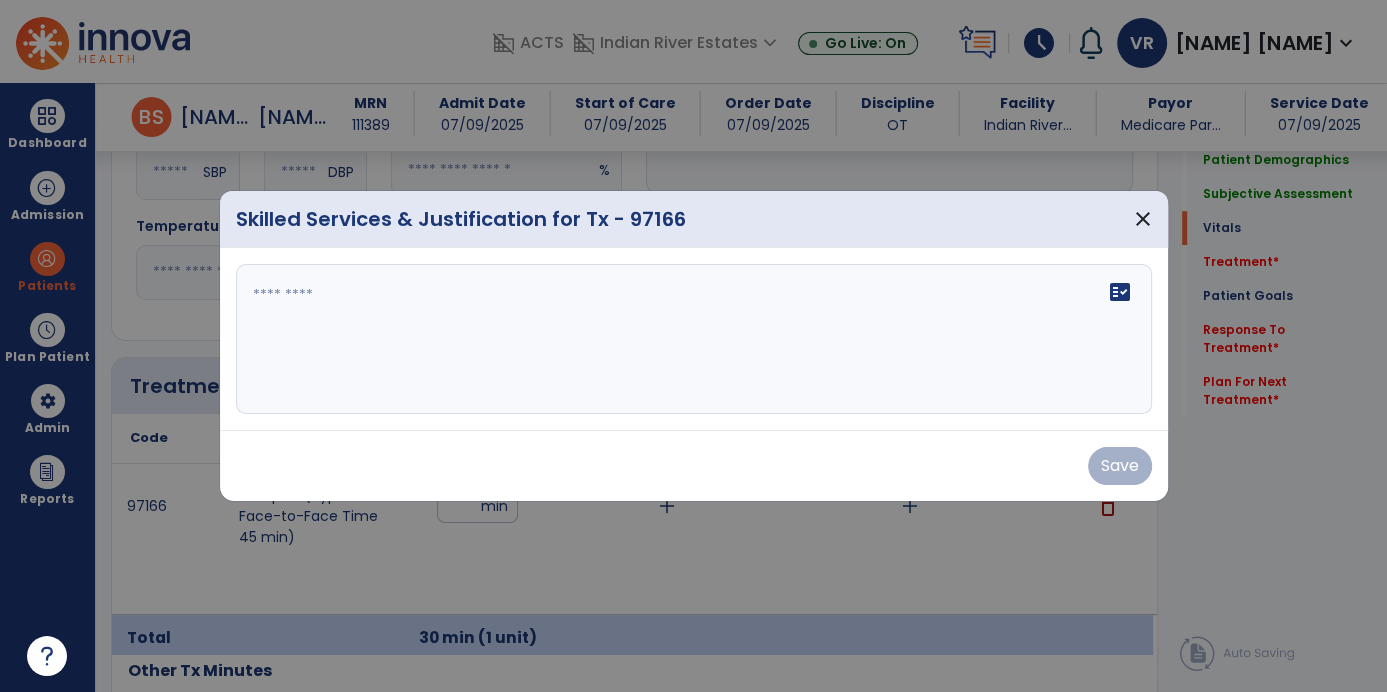 click at bounding box center [694, 339] 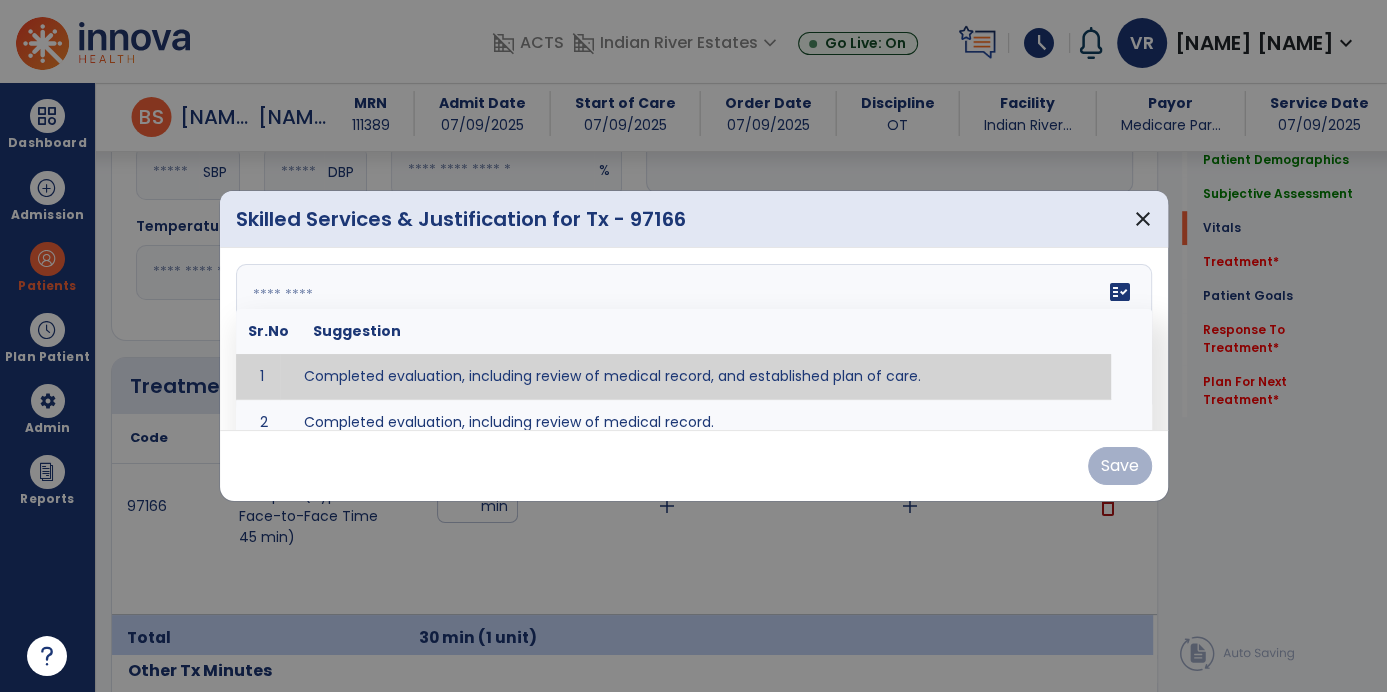 click at bounding box center (692, 339) 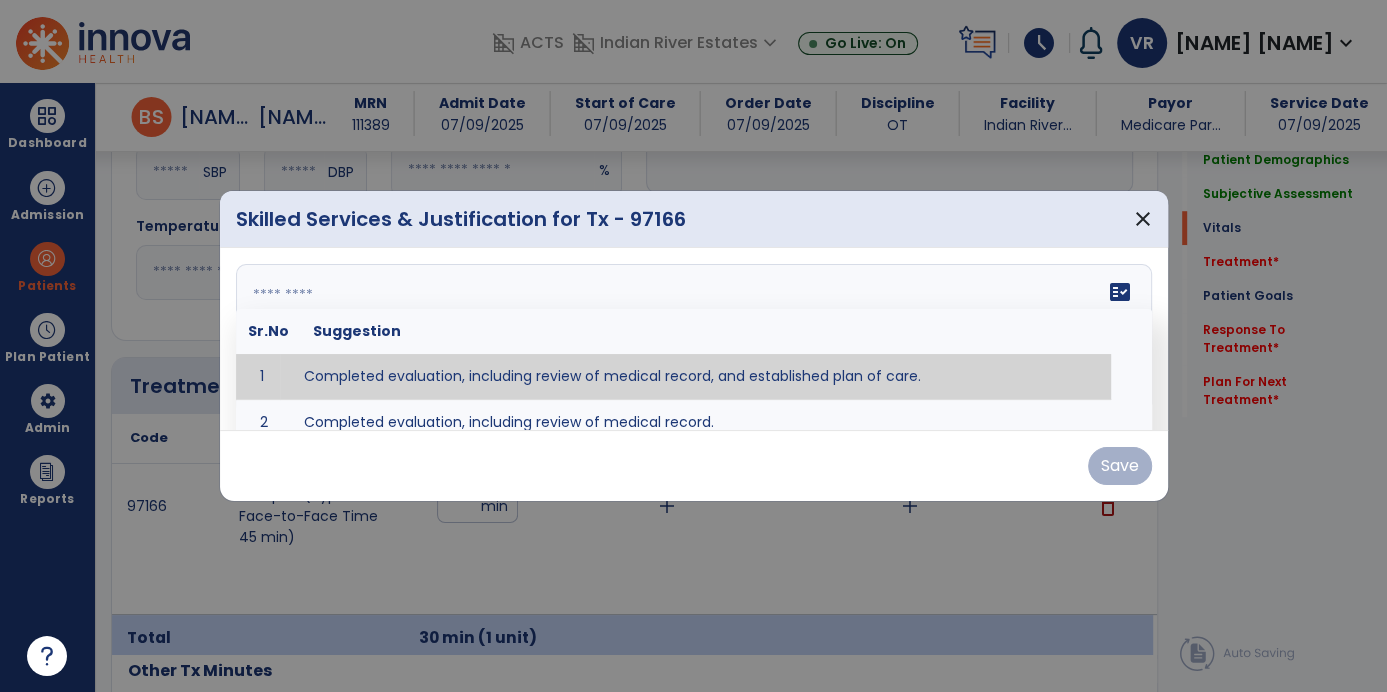 paste on "**********" 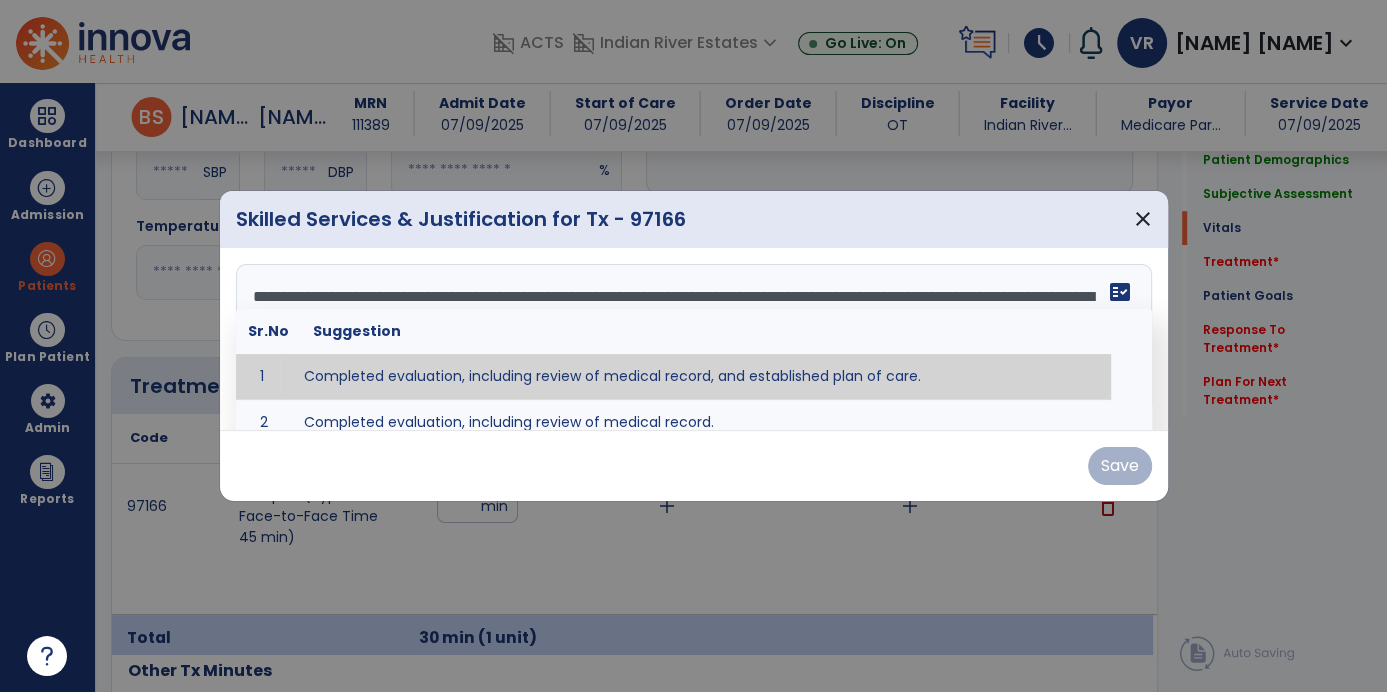 scroll, scrollTop: 14, scrollLeft: 0, axis: vertical 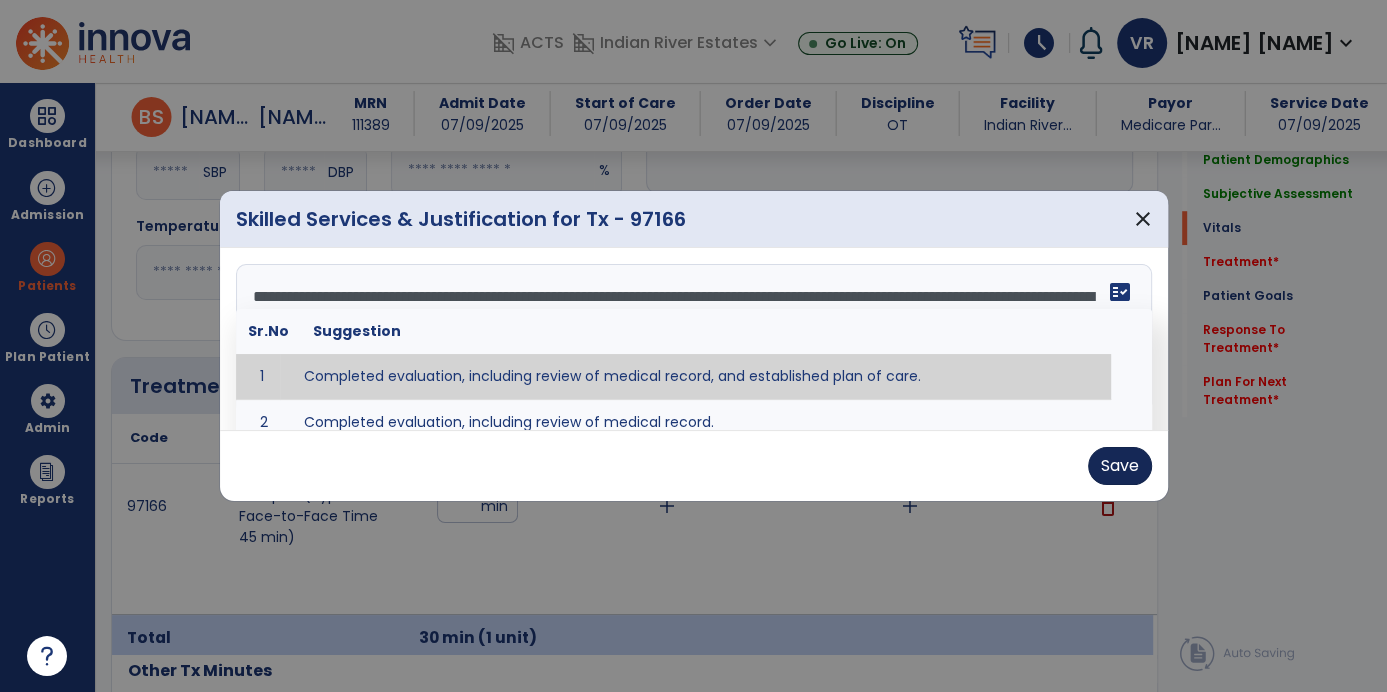 type on "**********" 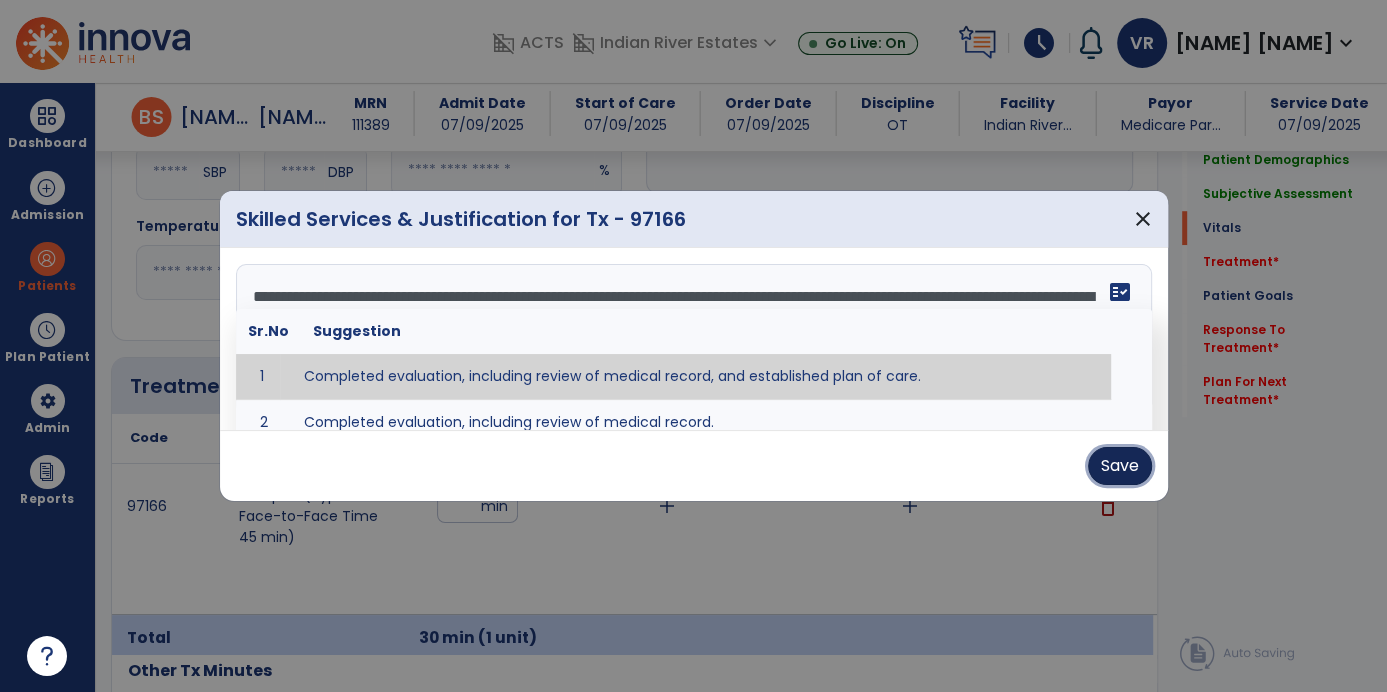 click on "Save" at bounding box center [1120, 466] 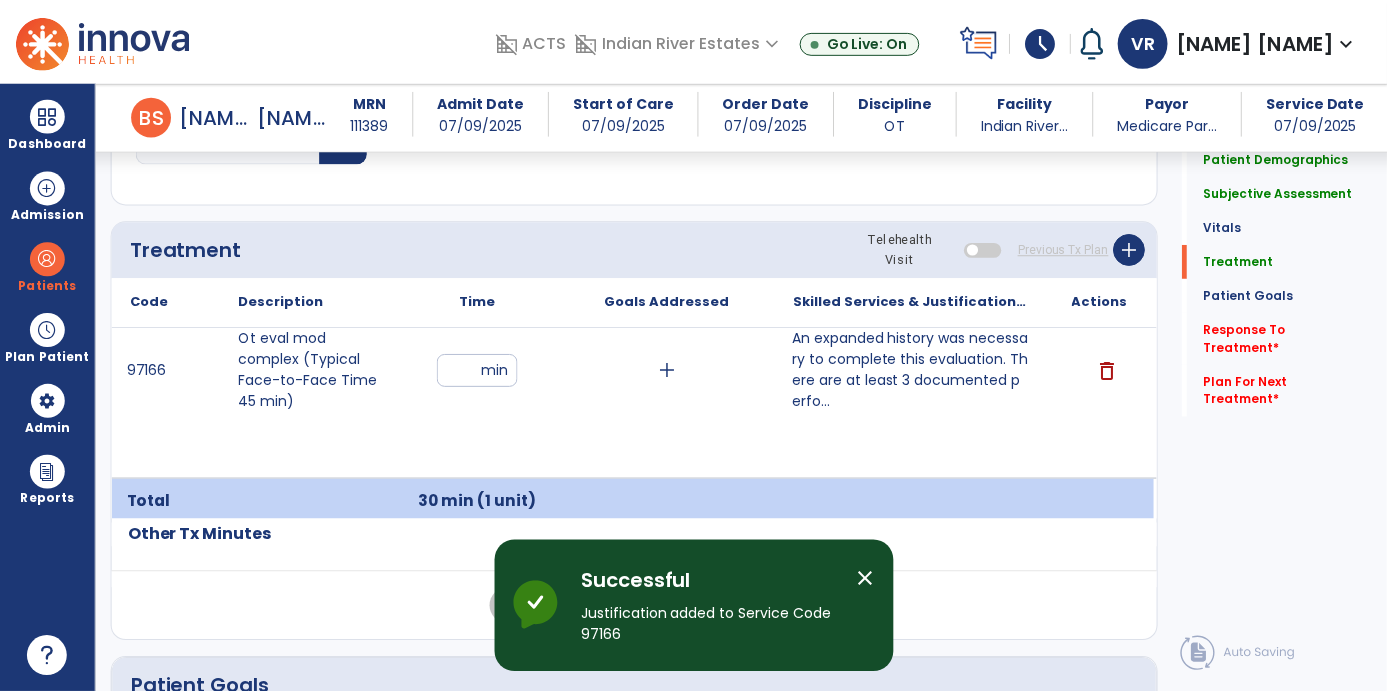 scroll, scrollTop: 1191, scrollLeft: 0, axis: vertical 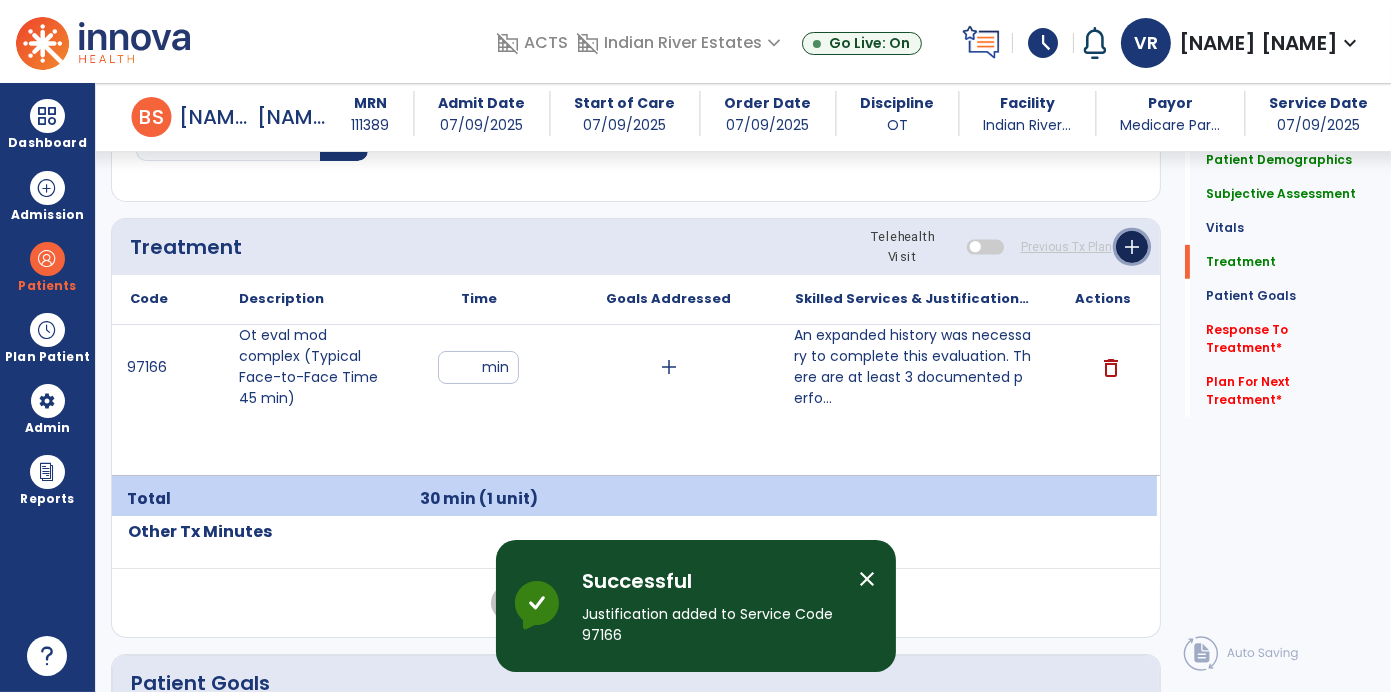click on "add" 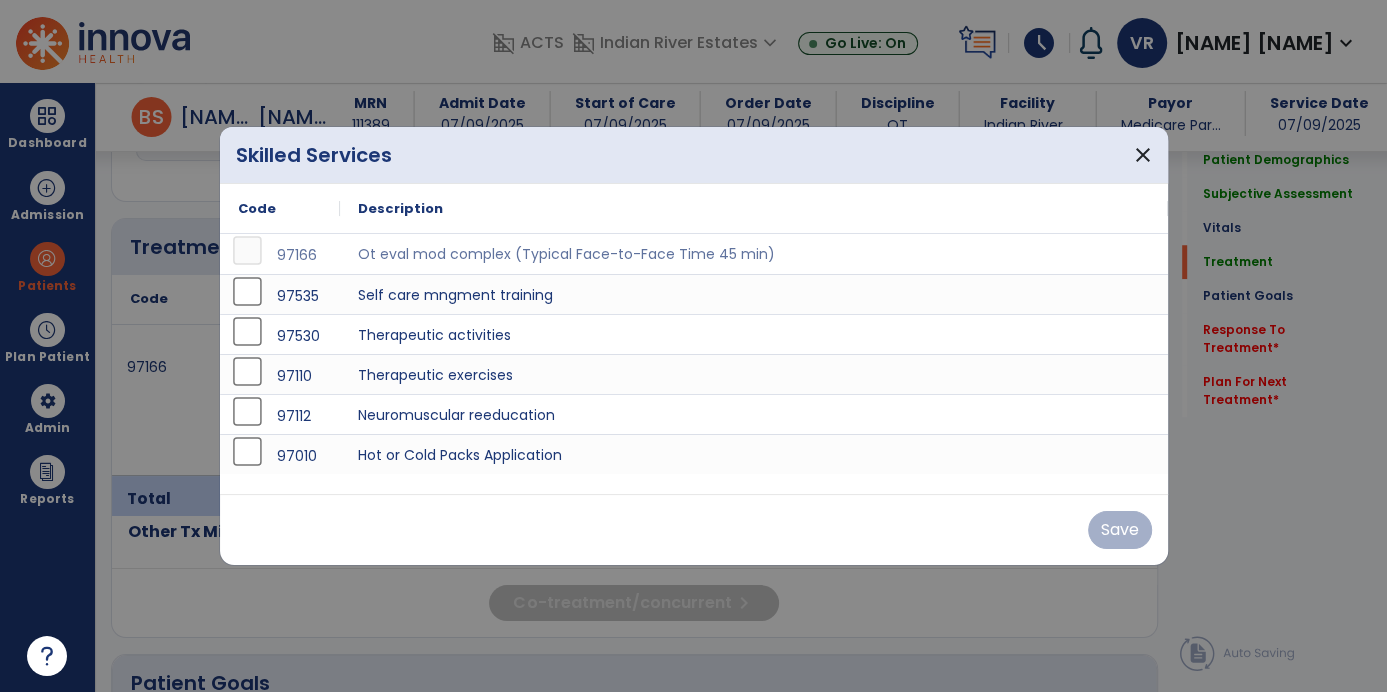 scroll, scrollTop: 1191, scrollLeft: 0, axis: vertical 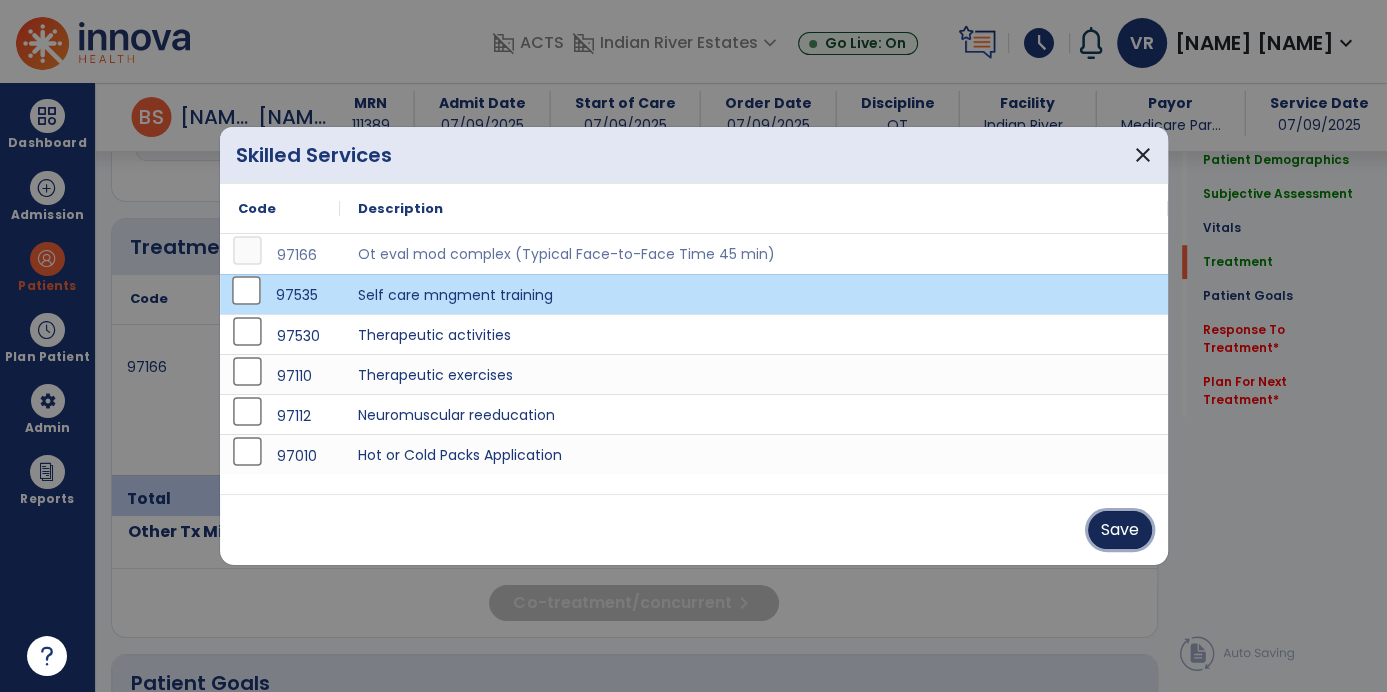 click on "Save" at bounding box center (1120, 530) 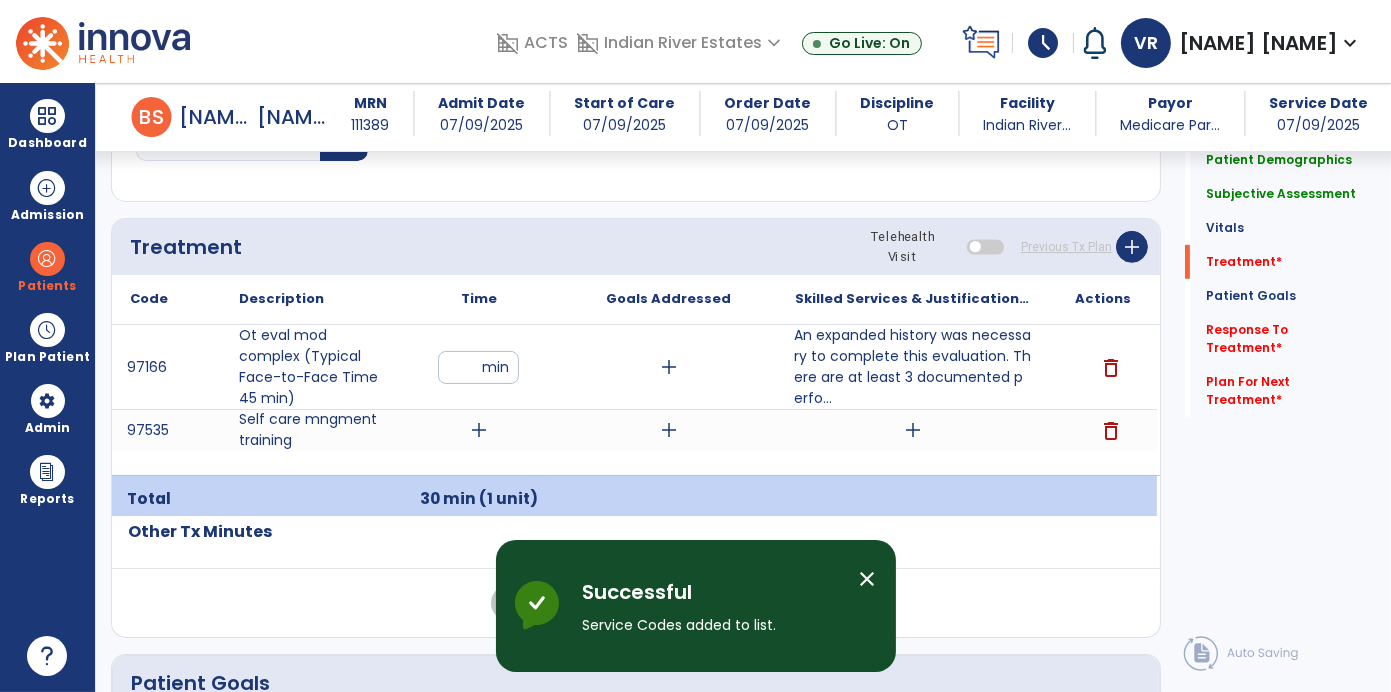 click on "add" at bounding box center [479, 430] 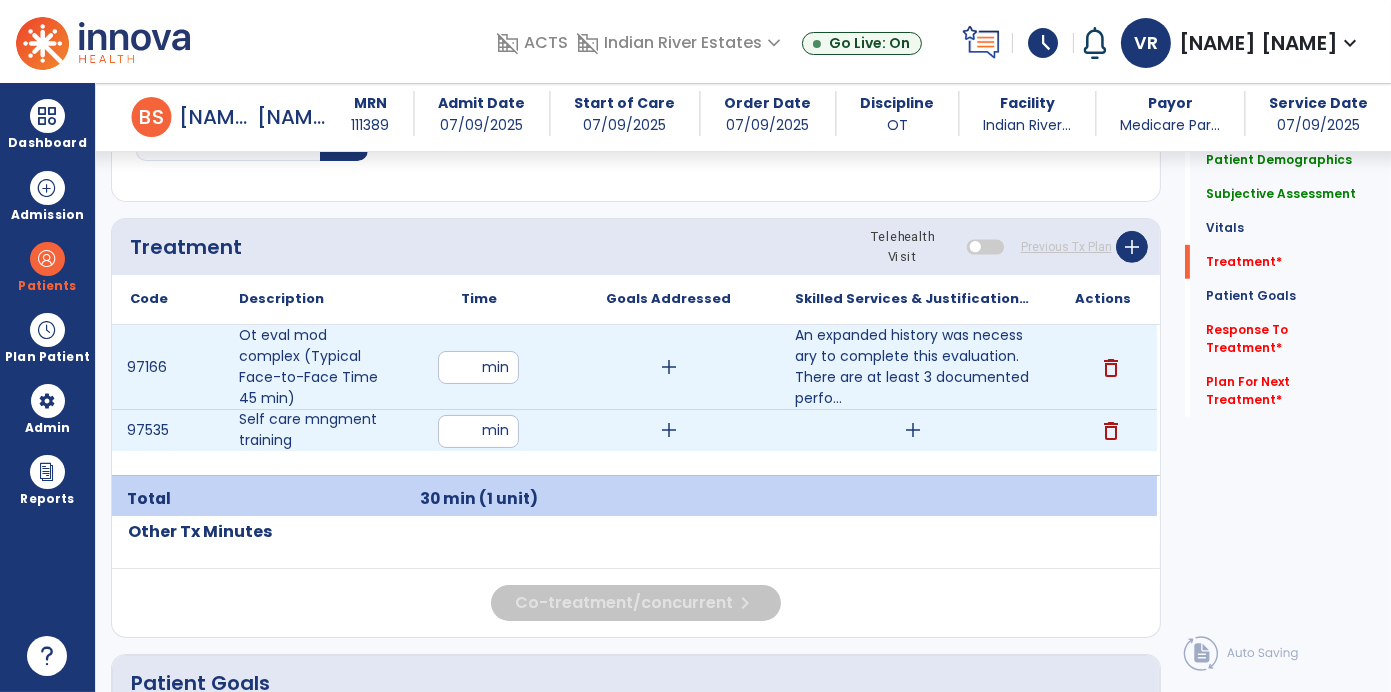 type on "**" 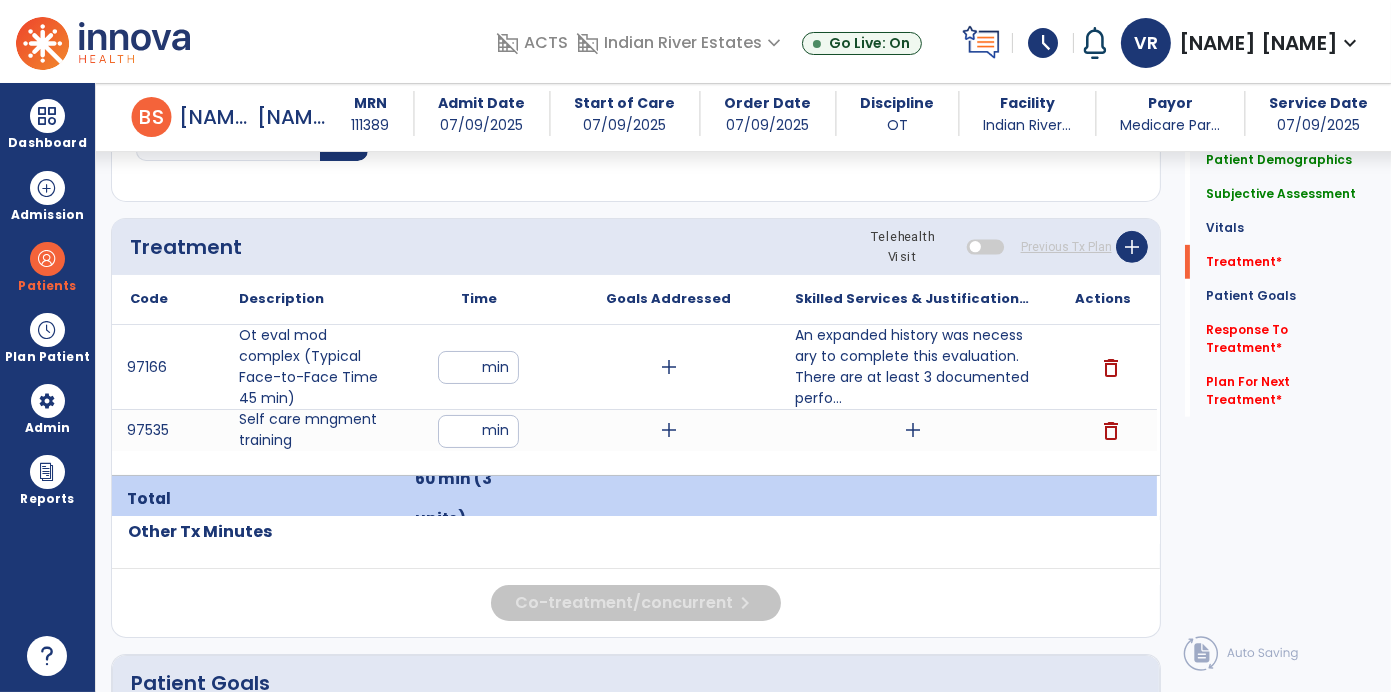 click on "add" at bounding box center [913, 430] 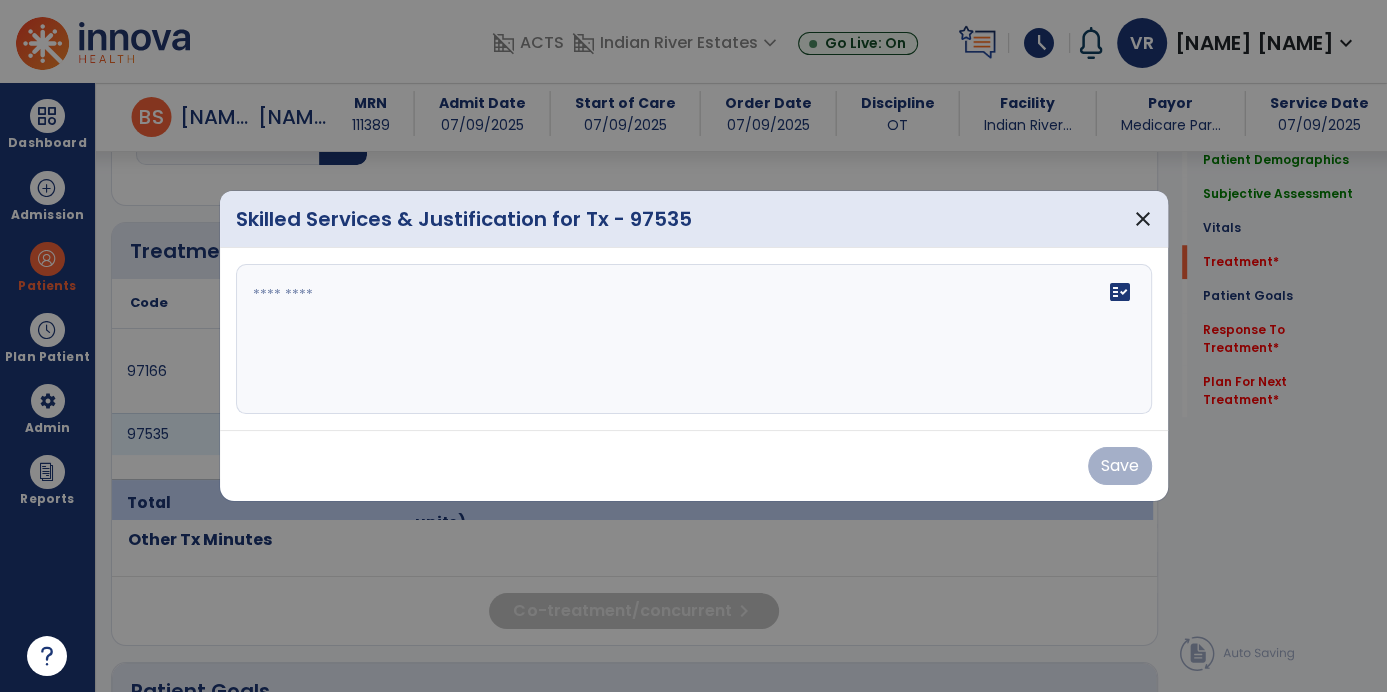 scroll, scrollTop: 1191, scrollLeft: 0, axis: vertical 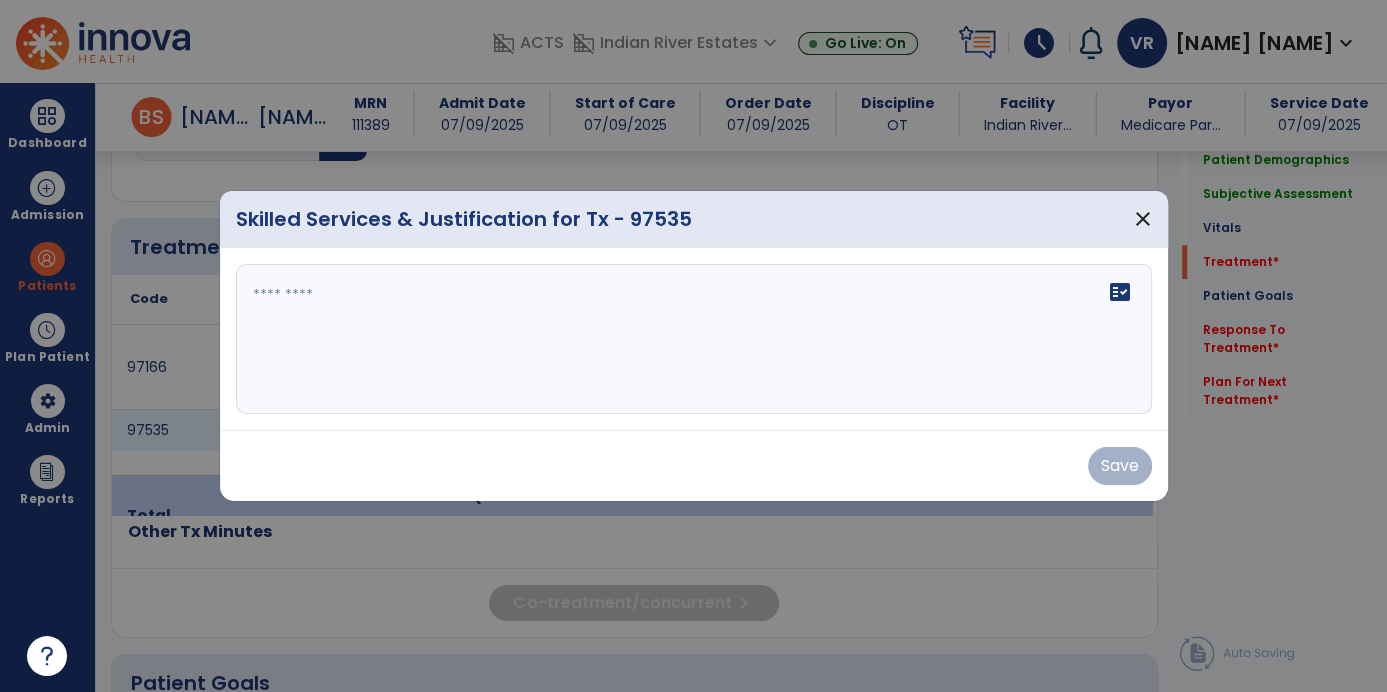 click at bounding box center [694, 339] 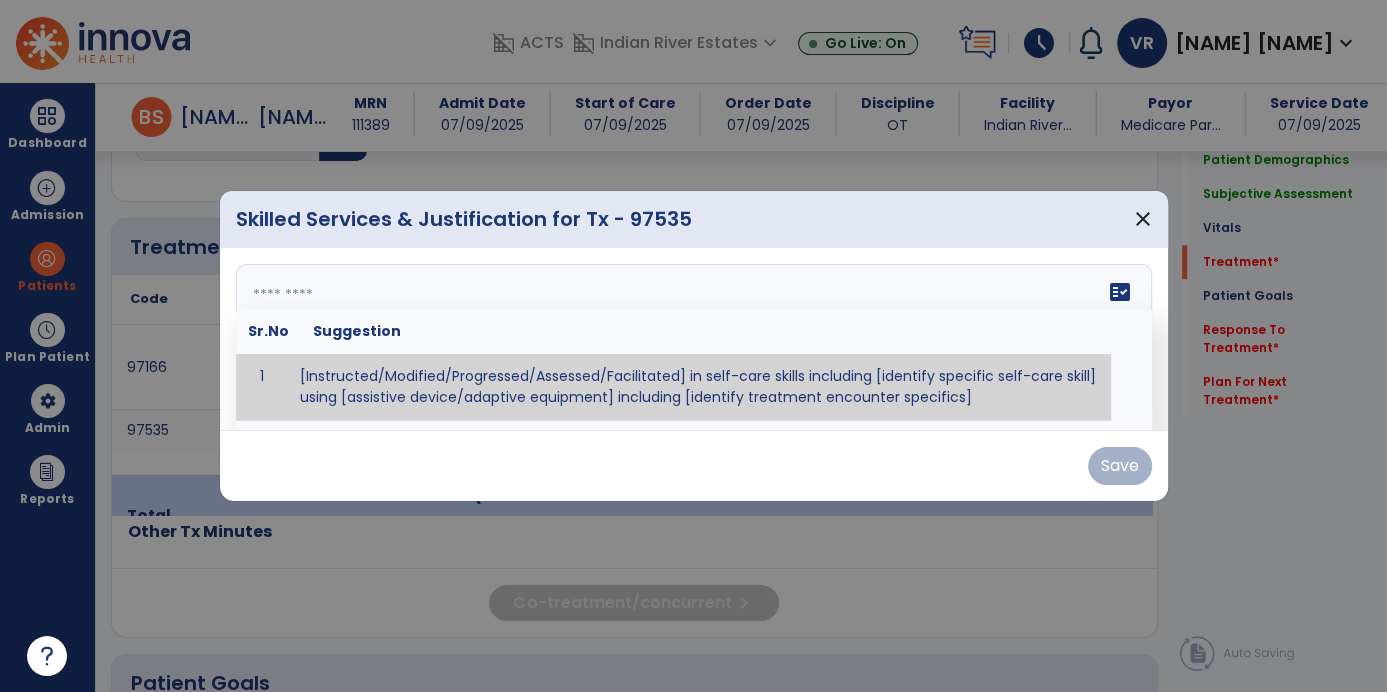 click 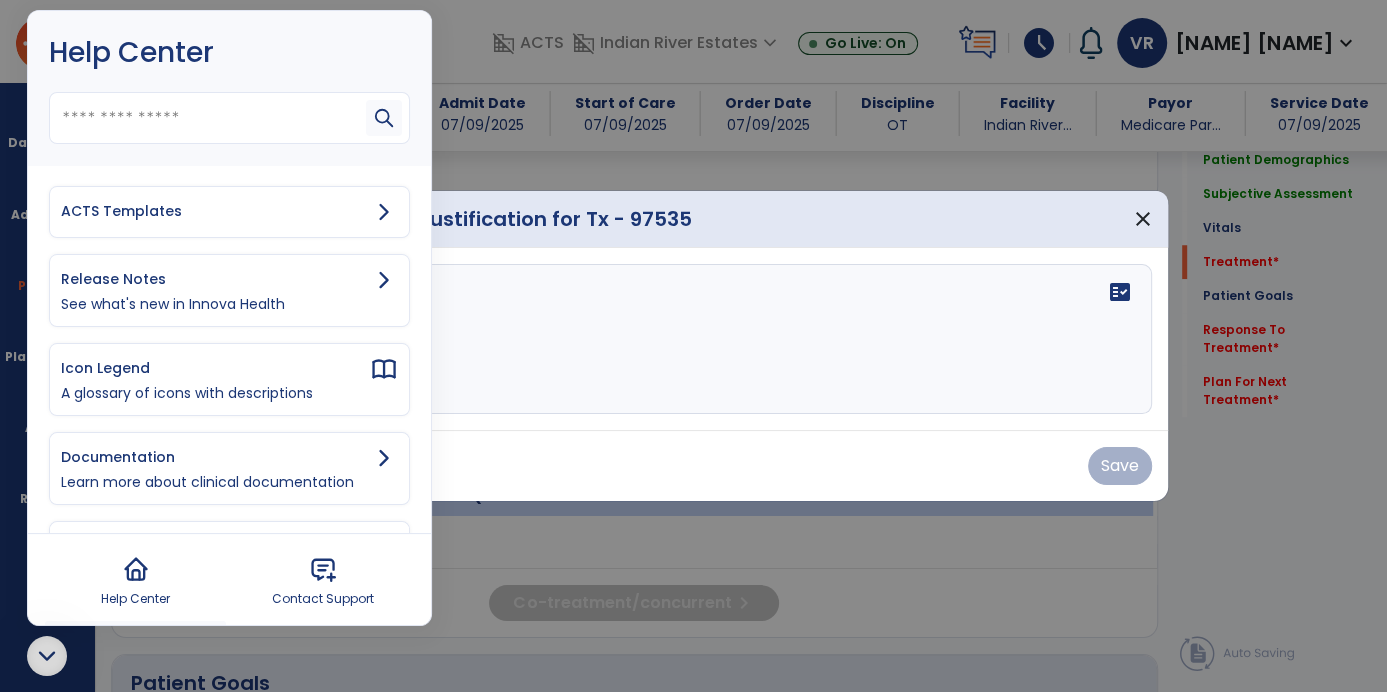 click on "ACTS Templates" at bounding box center [215, 211] 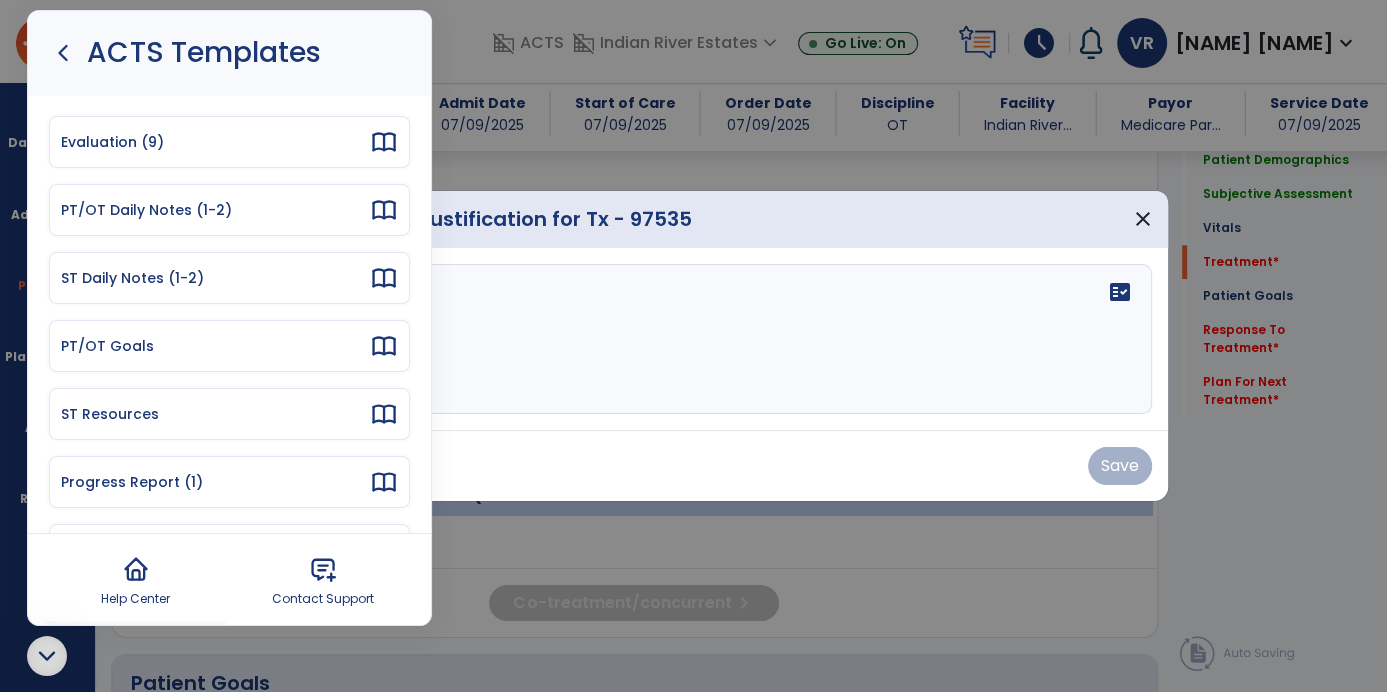 click on "PT/OT Daily Notes (1-2)" at bounding box center (215, 210) 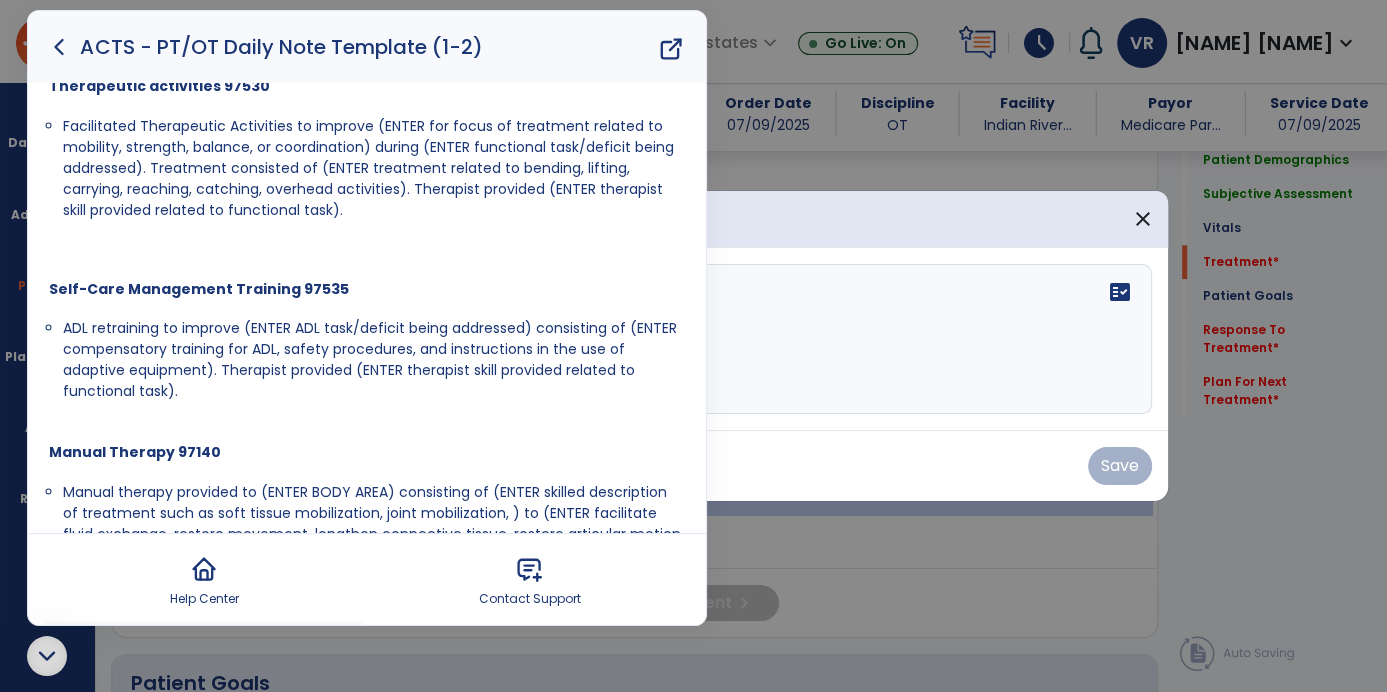scroll, scrollTop: 776, scrollLeft: 0, axis: vertical 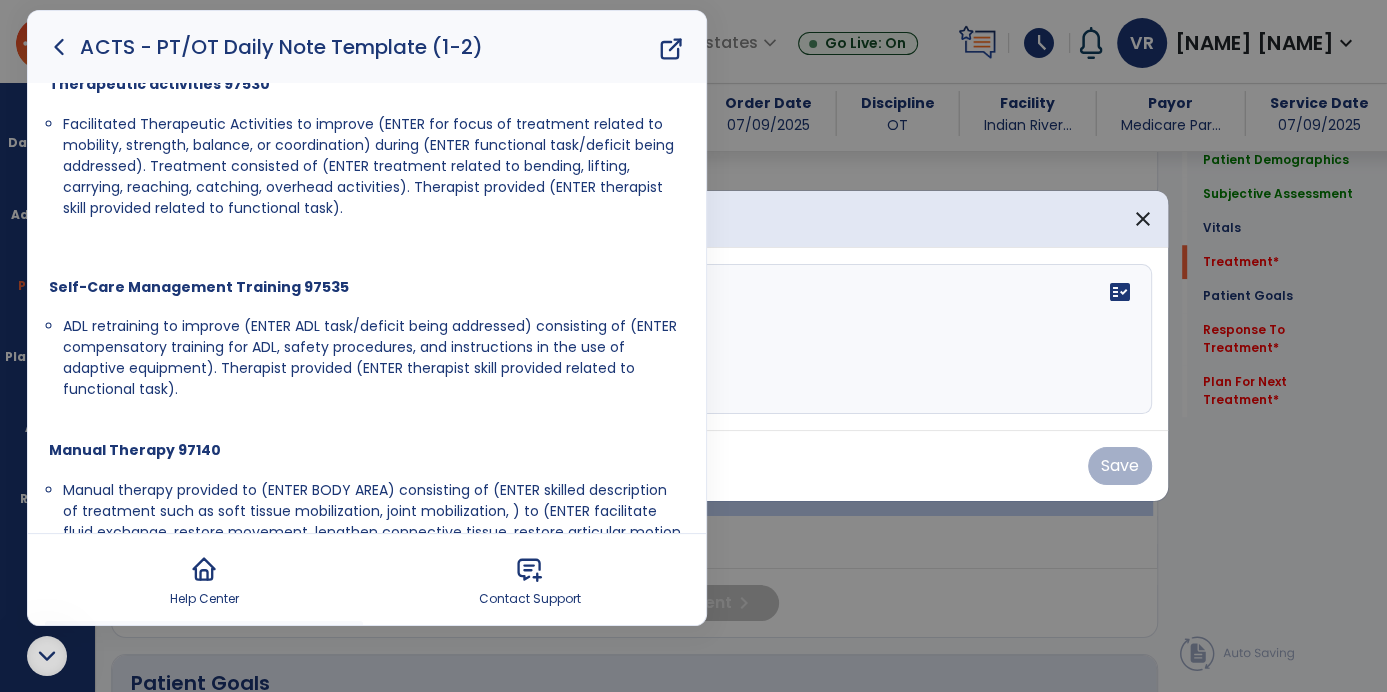 click 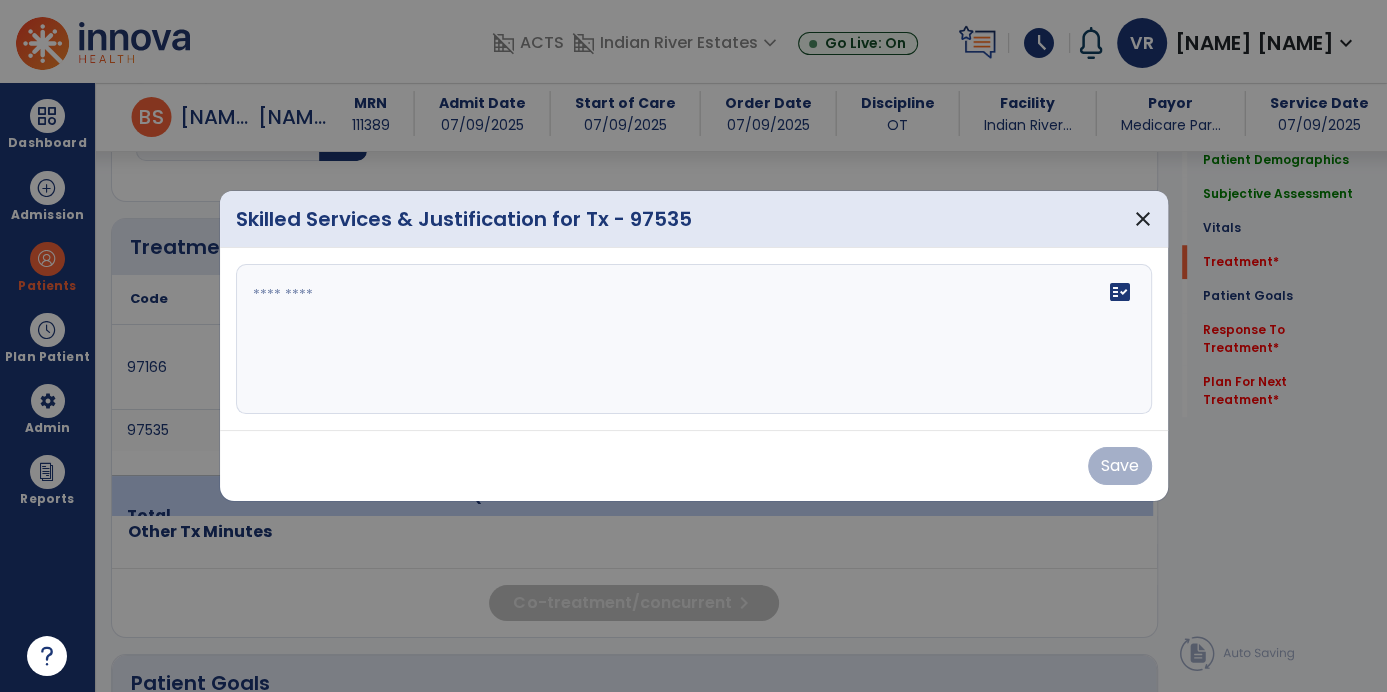 scroll, scrollTop: 0, scrollLeft: 0, axis: both 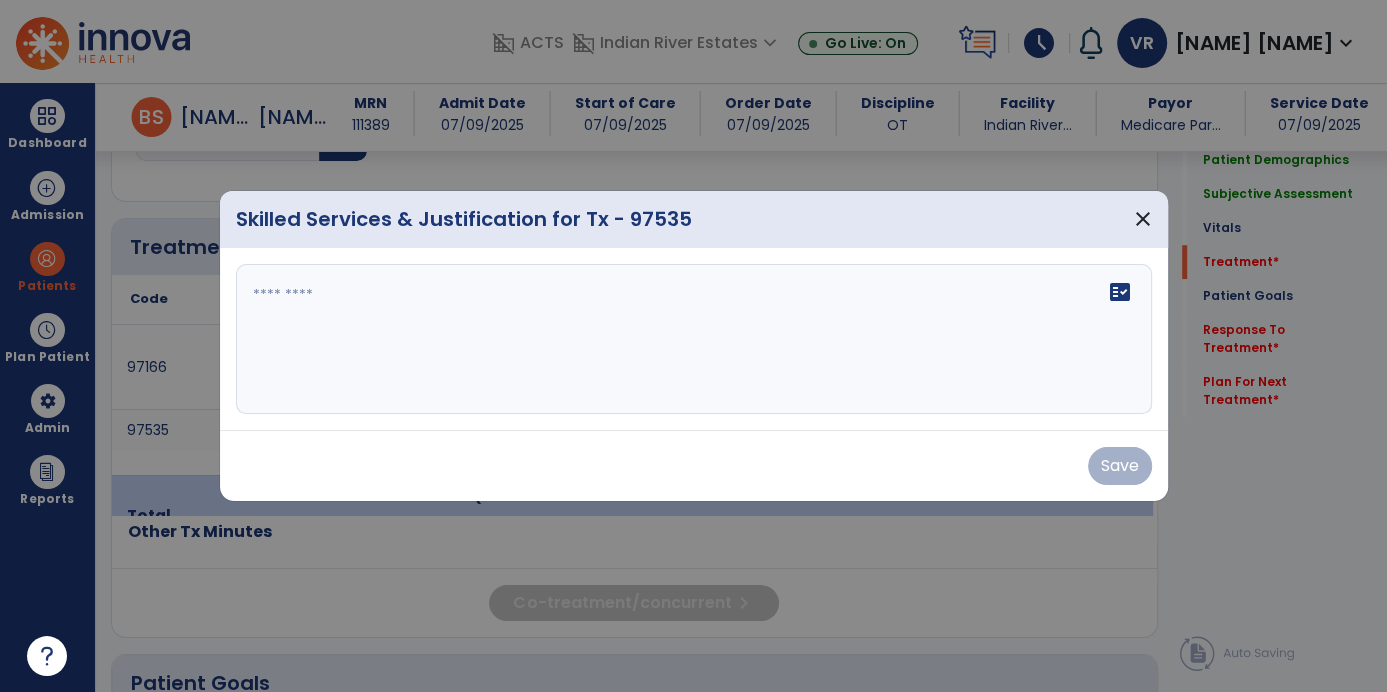 click on "fact_check" at bounding box center (694, 339) 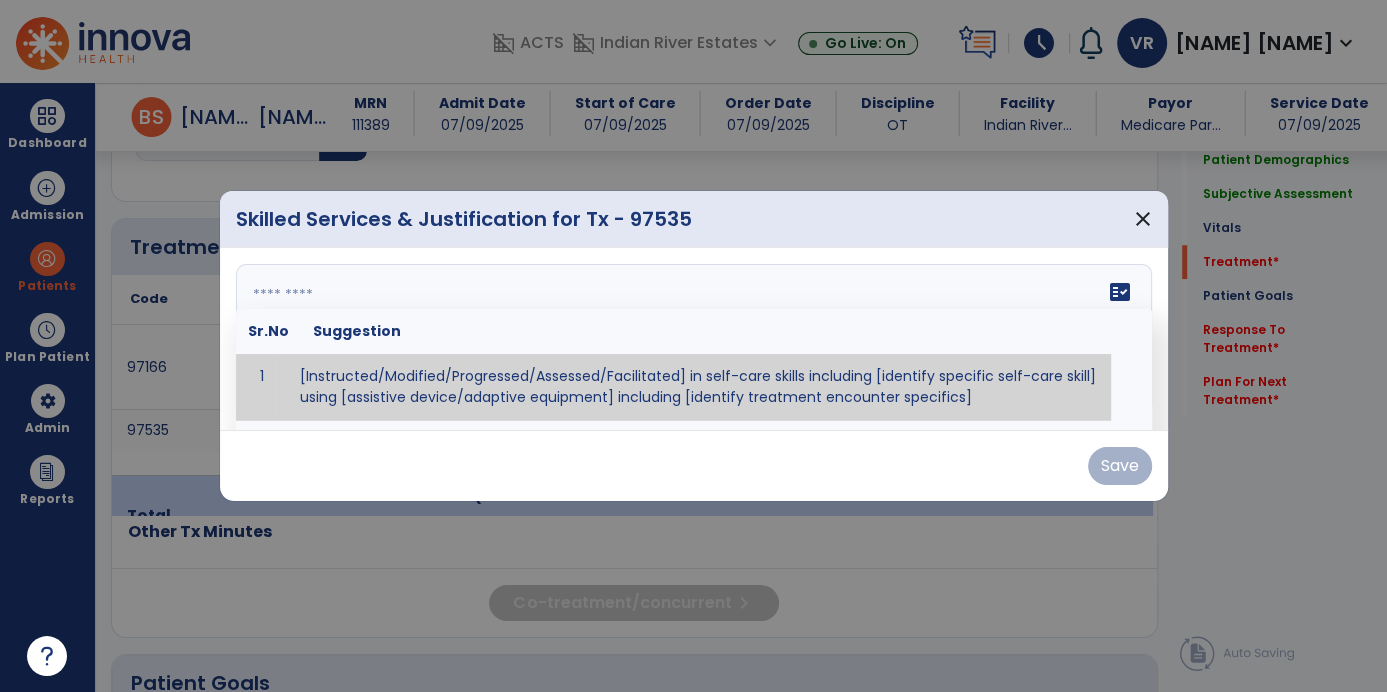 click at bounding box center [692, 339] 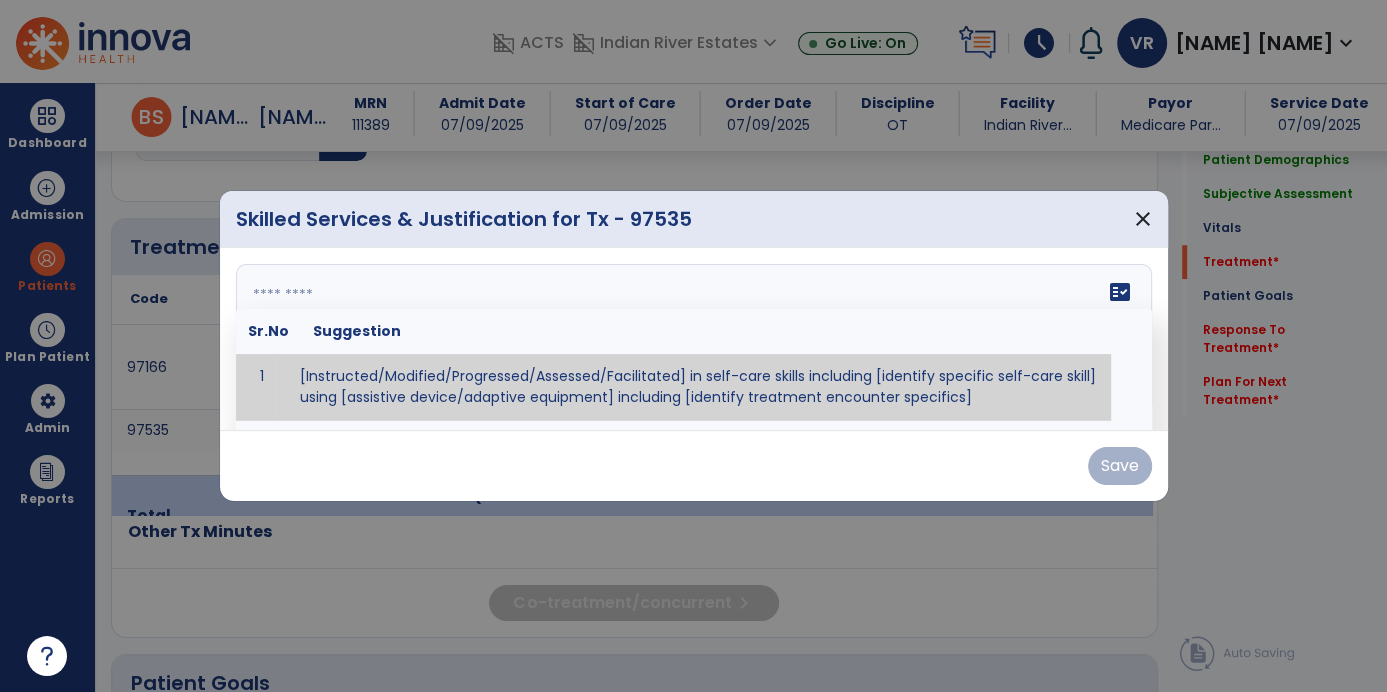 paste on "**********" 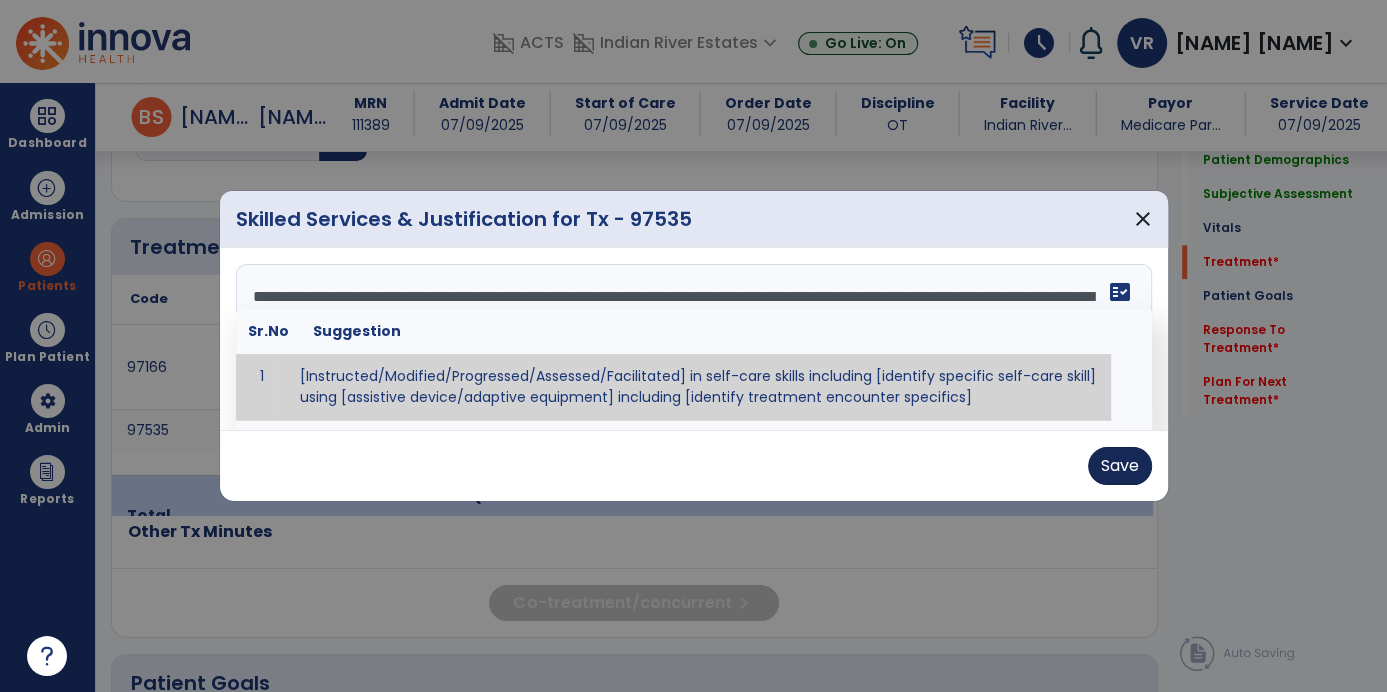 type on "**********" 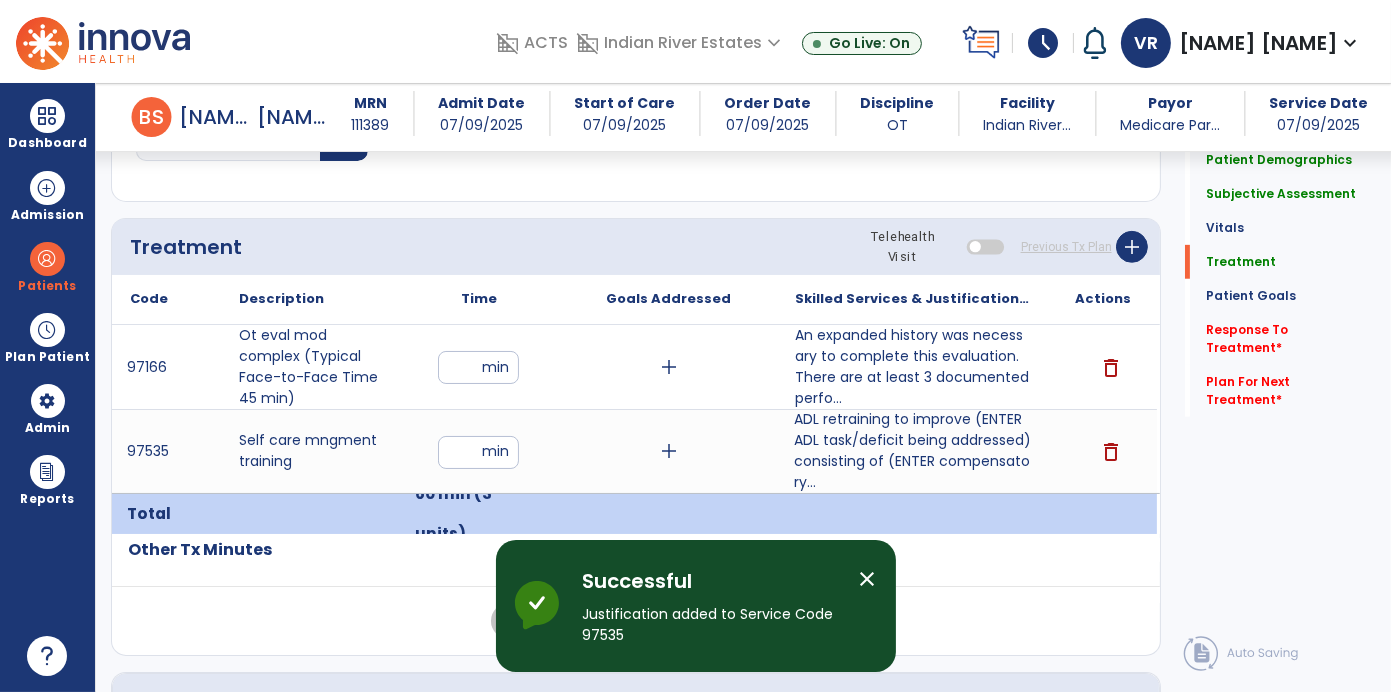 click on "ADL retraining to improve (ENTER ADL task/deficit being addressed) consisting of (ENTER compensatory..." at bounding box center (912, 451) 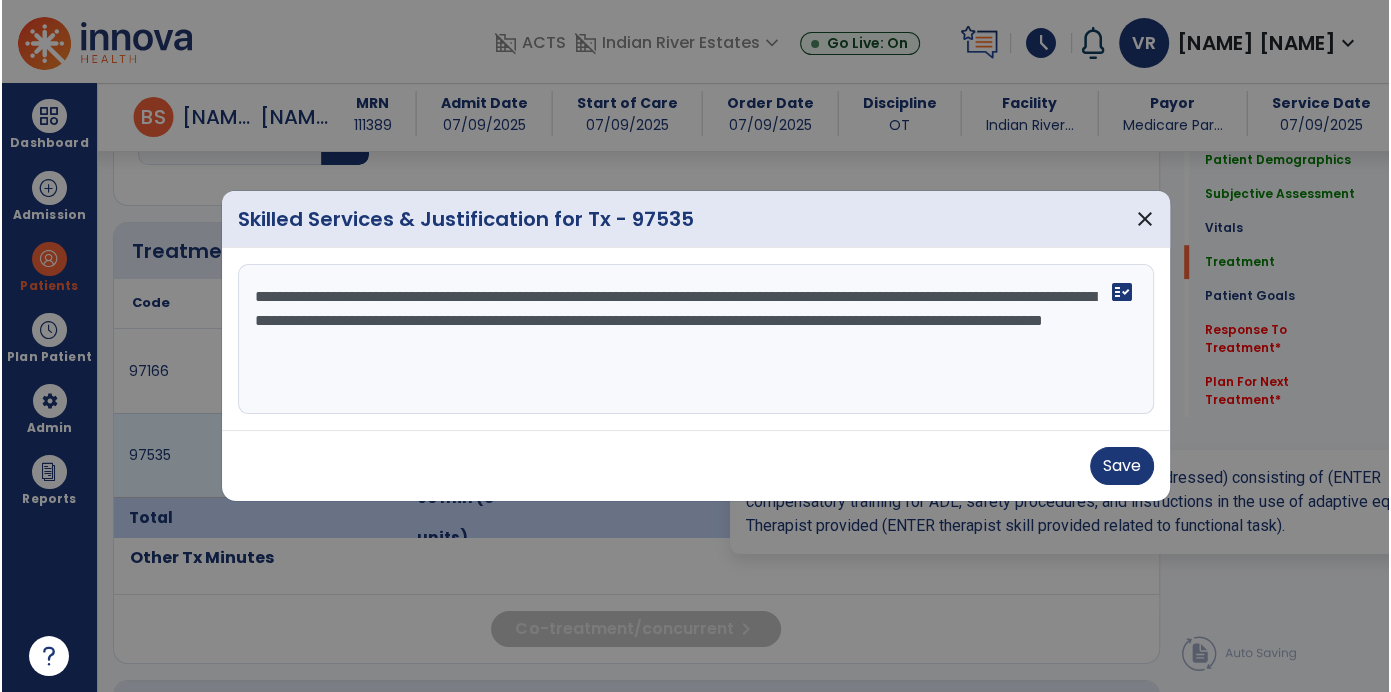 scroll, scrollTop: 1191, scrollLeft: 0, axis: vertical 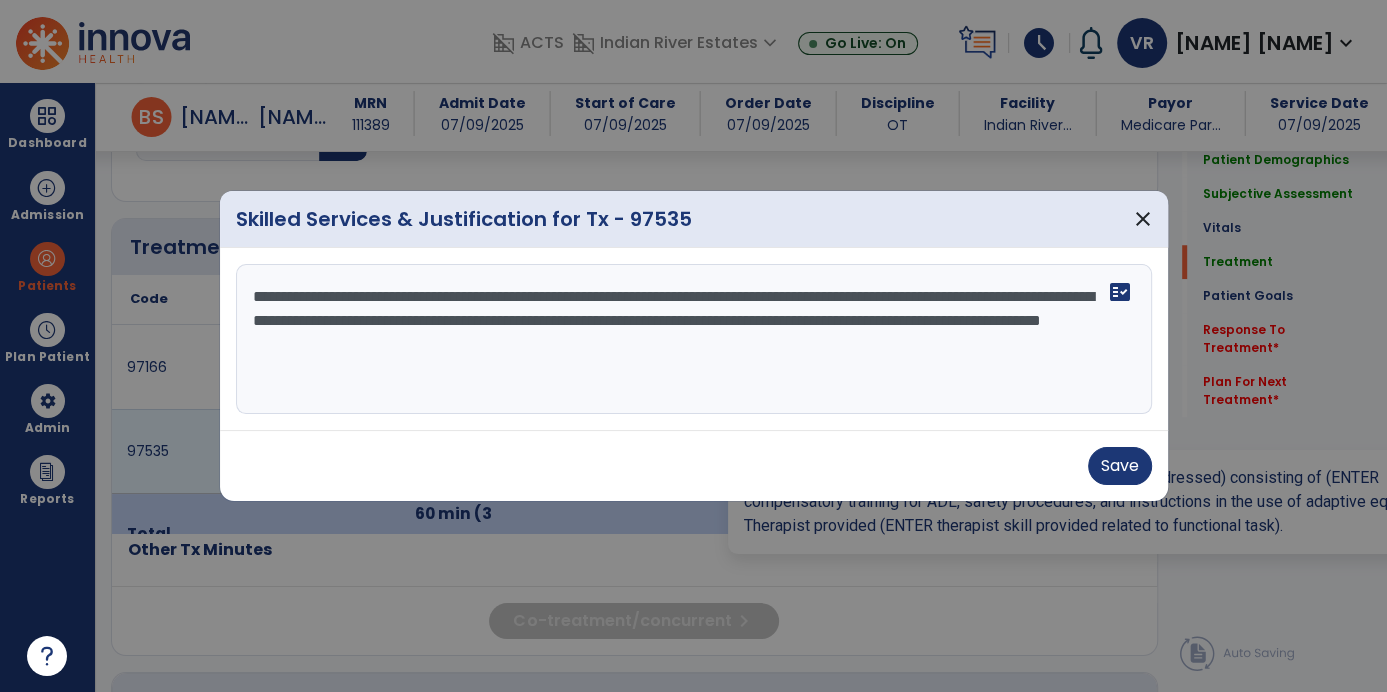 click on "**********" at bounding box center (694, 339) 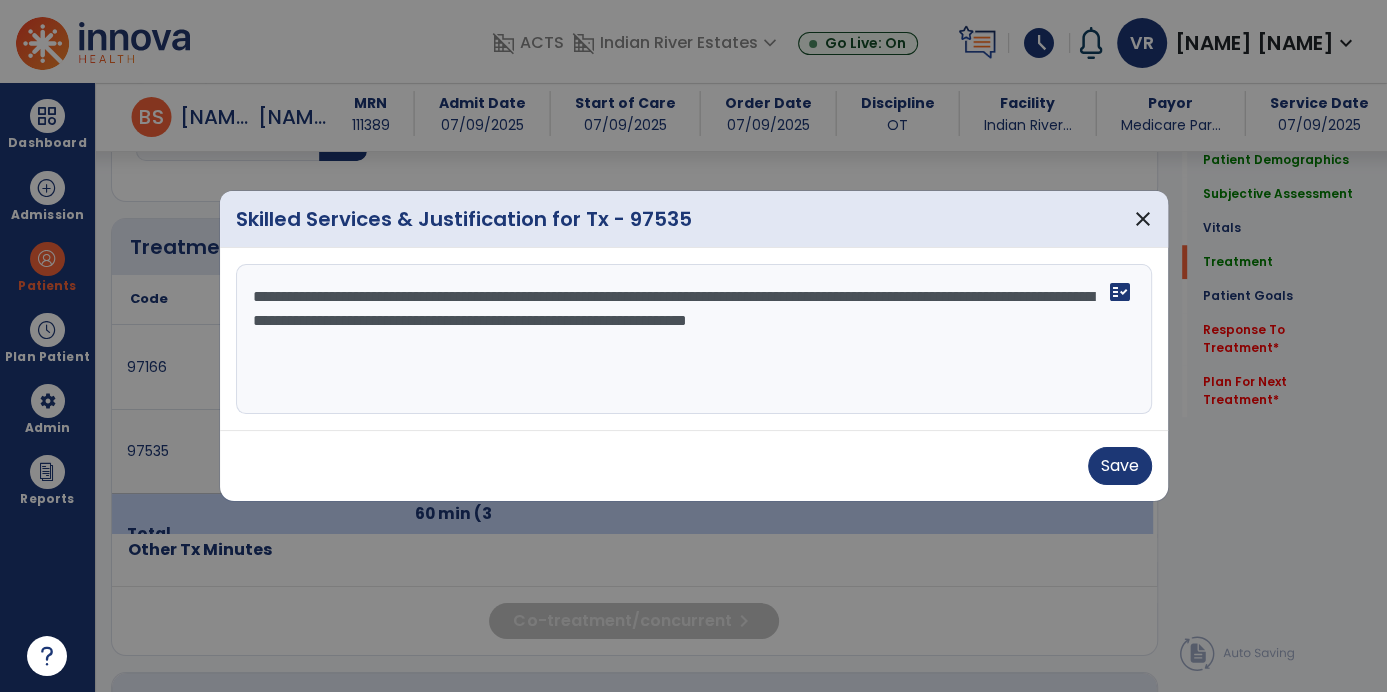 click on "**********" at bounding box center [694, 339] 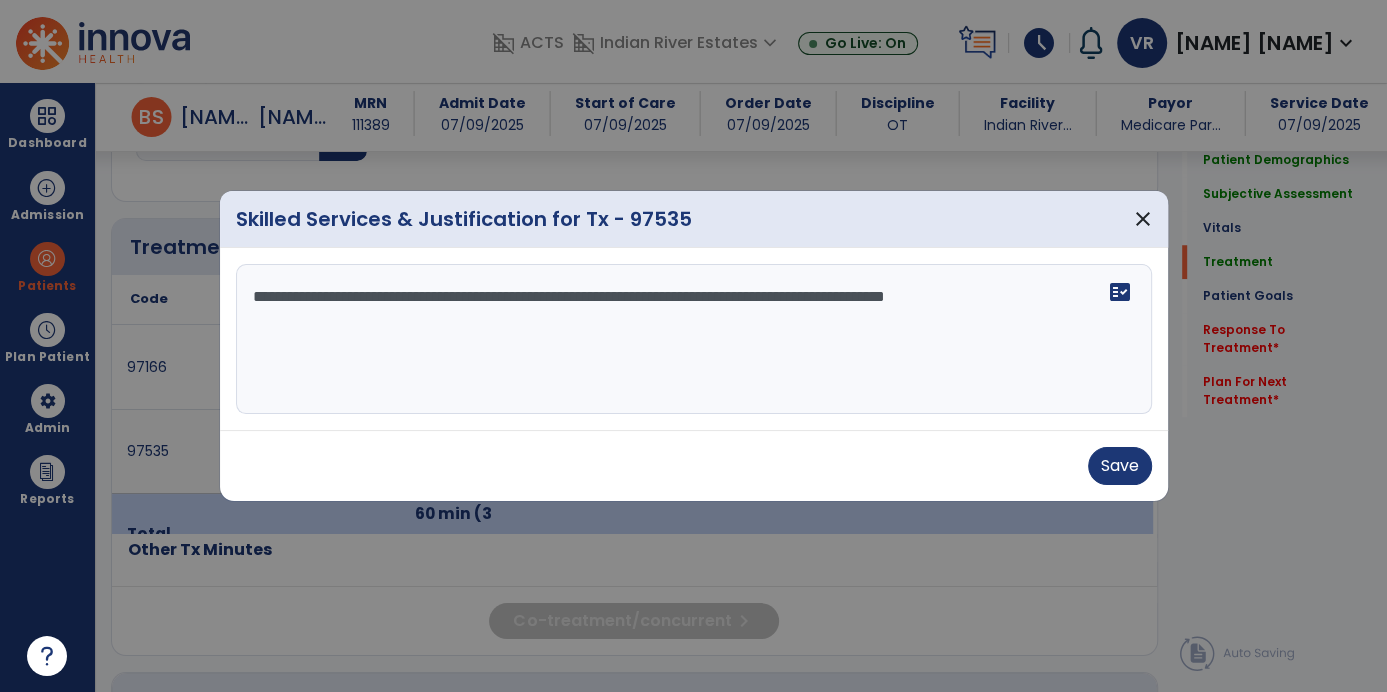 click on "**********" at bounding box center [694, 339] 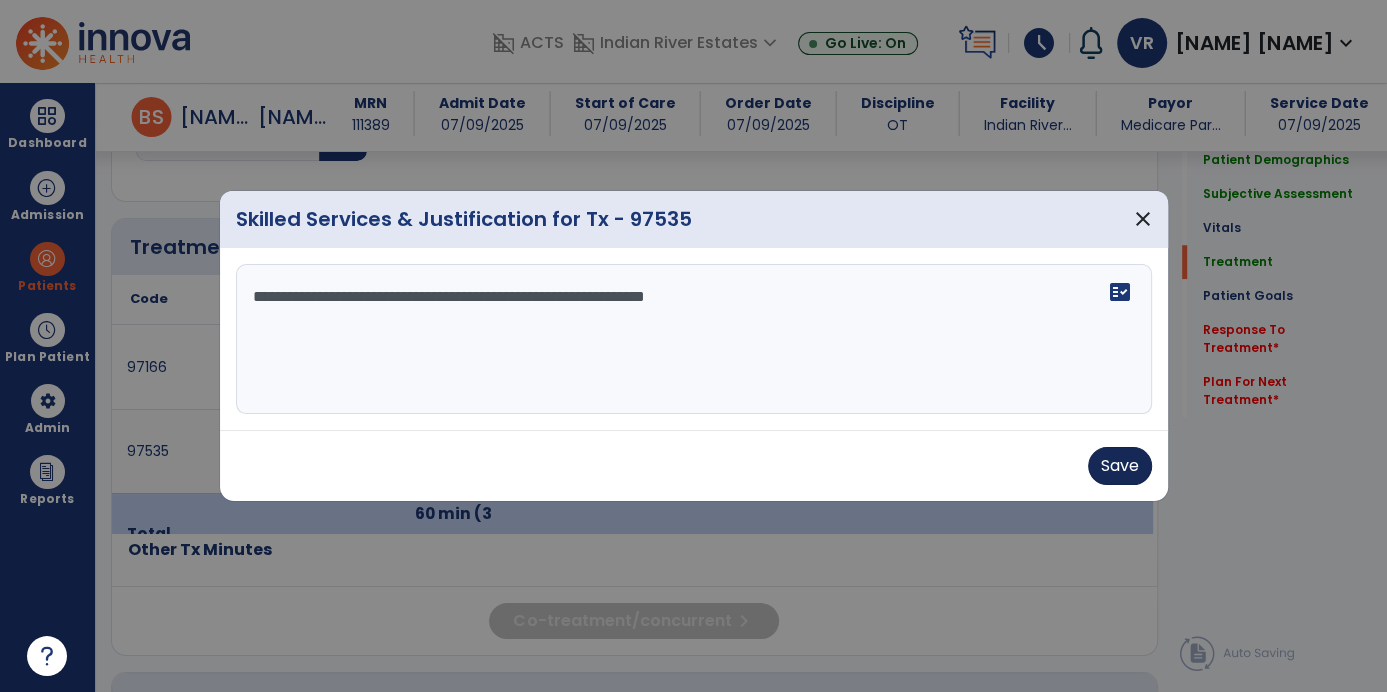type on "**********" 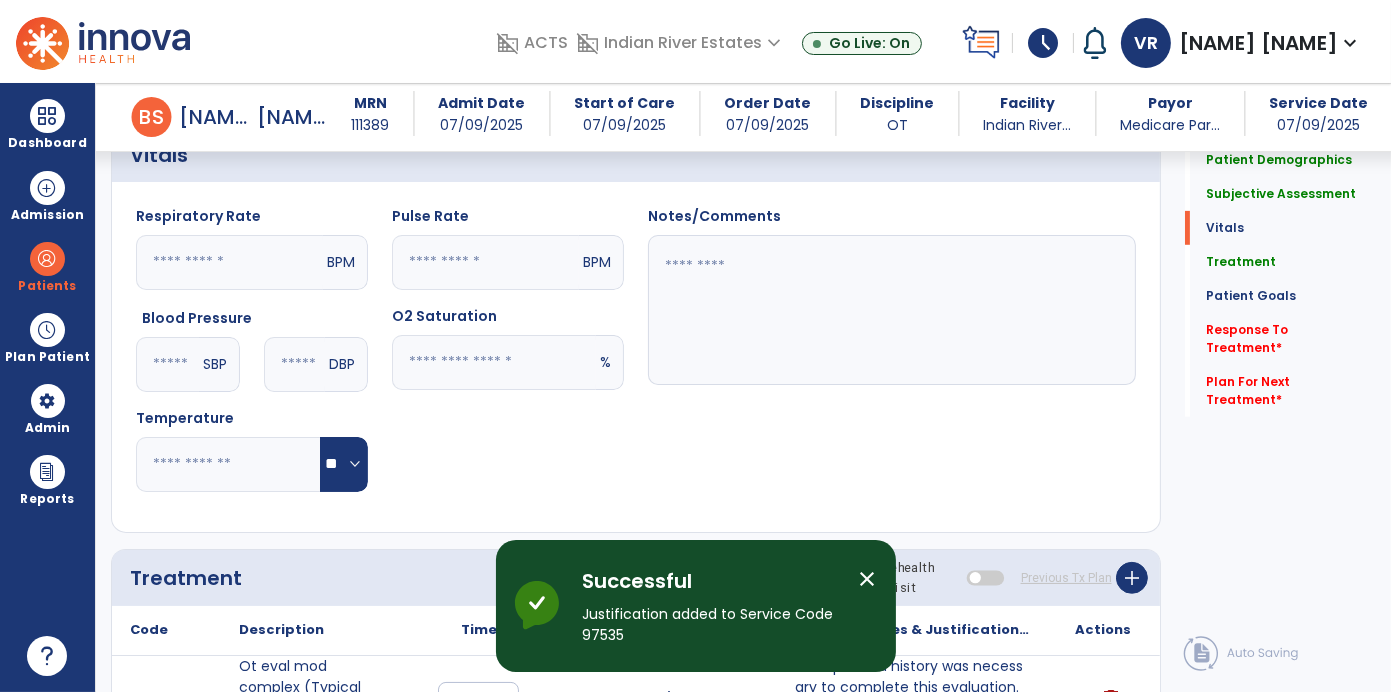 scroll, scrollTop: 858, scrollLeft: 0, axis: vertical 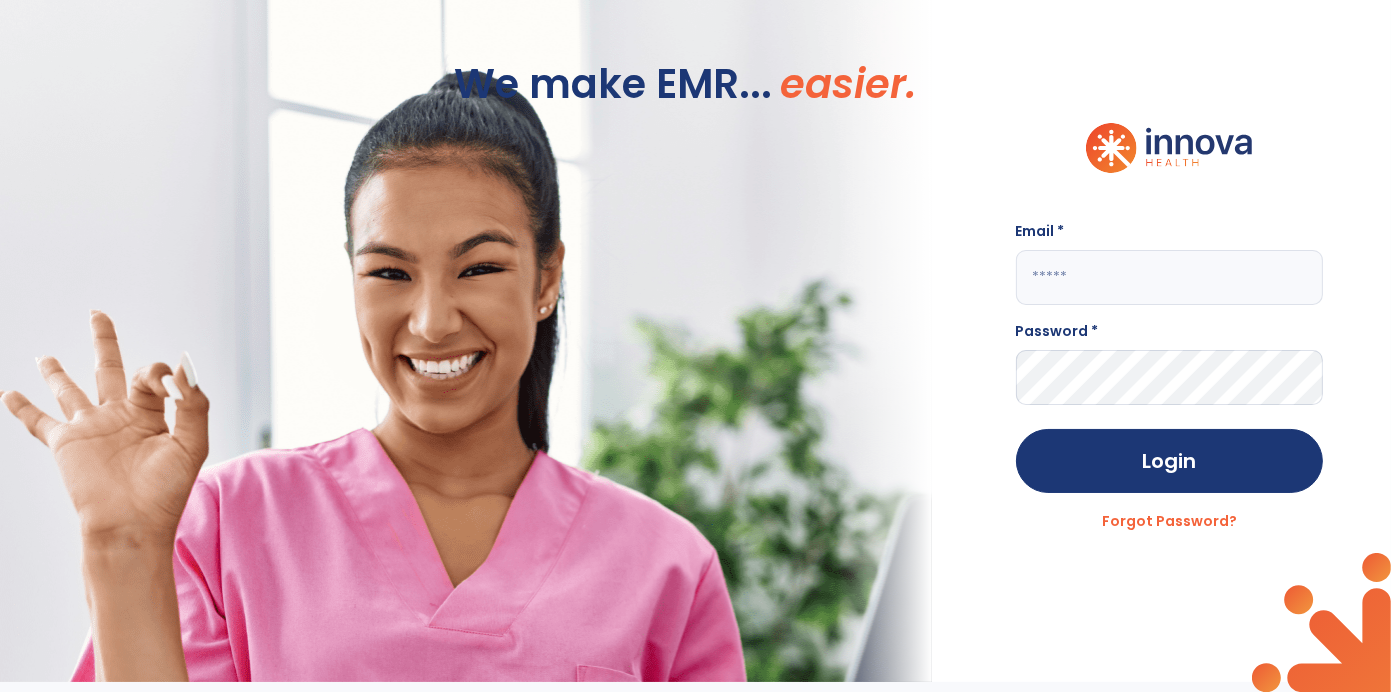 type on "**********" 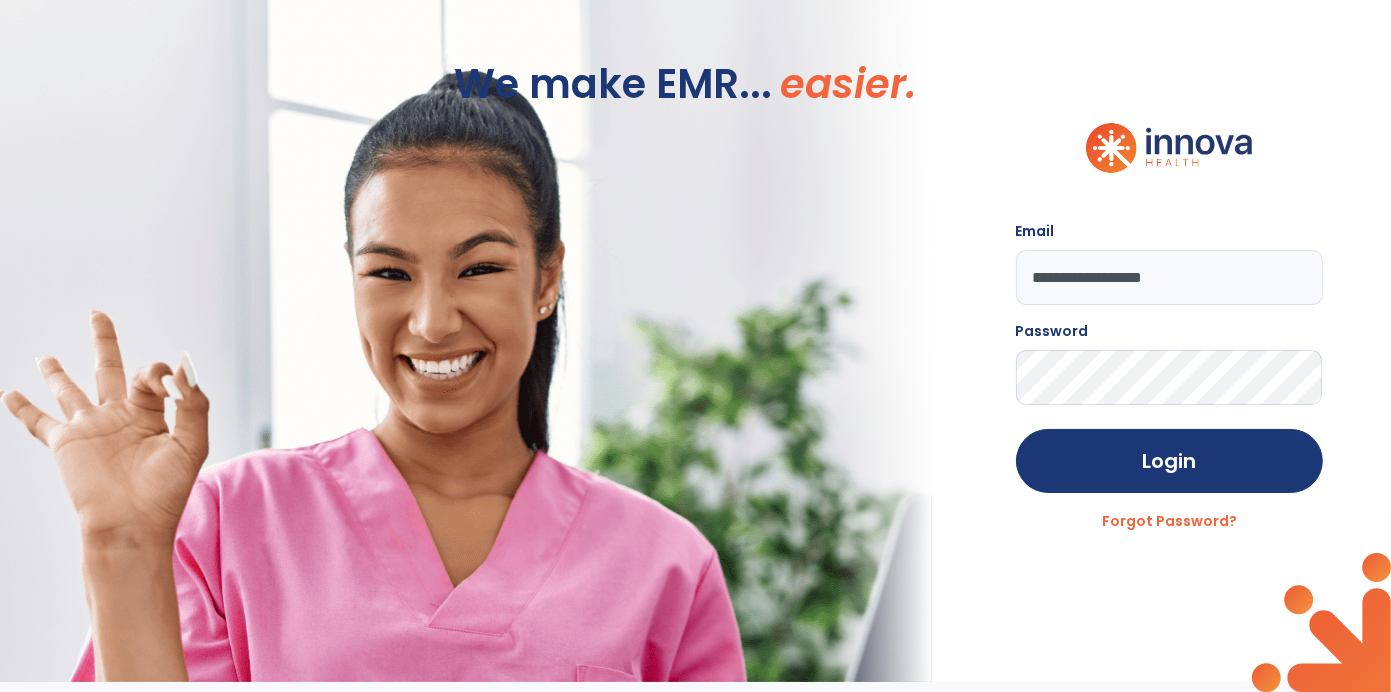 scroll, scrollTop: 0, scrollLeft: 0, axis: both 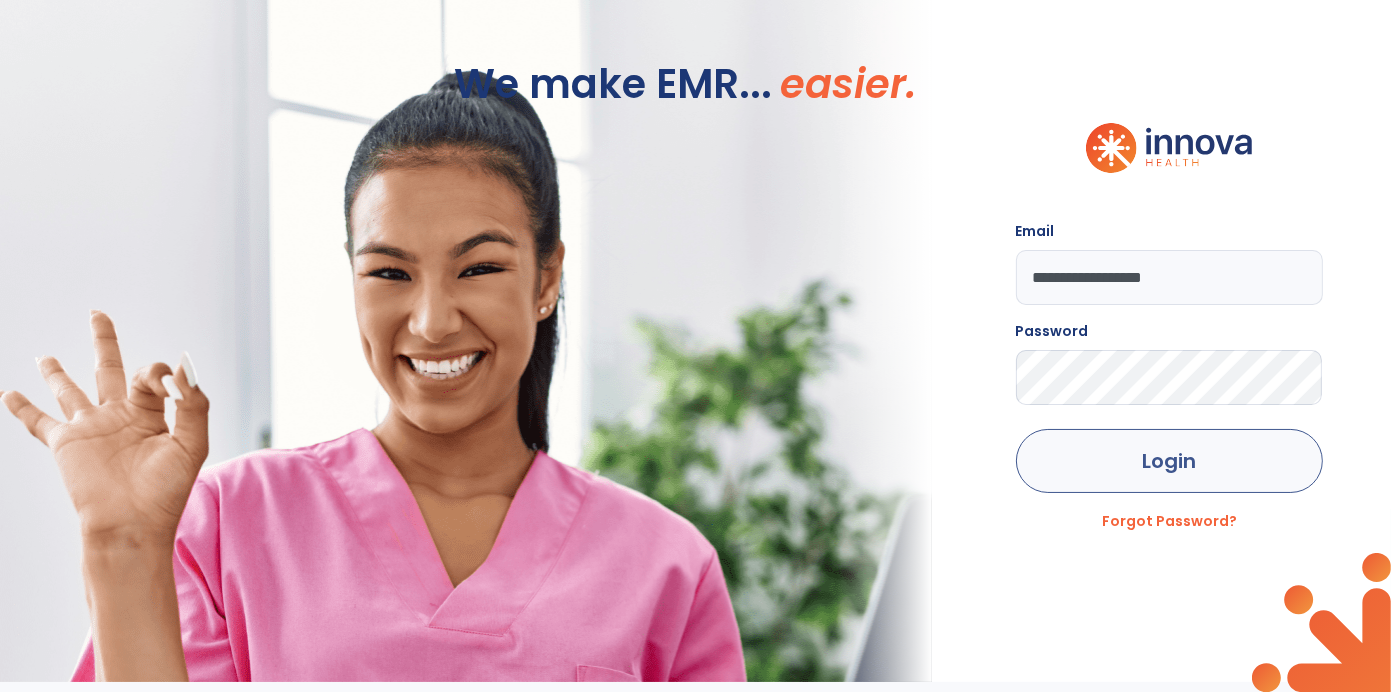 click on "Login" 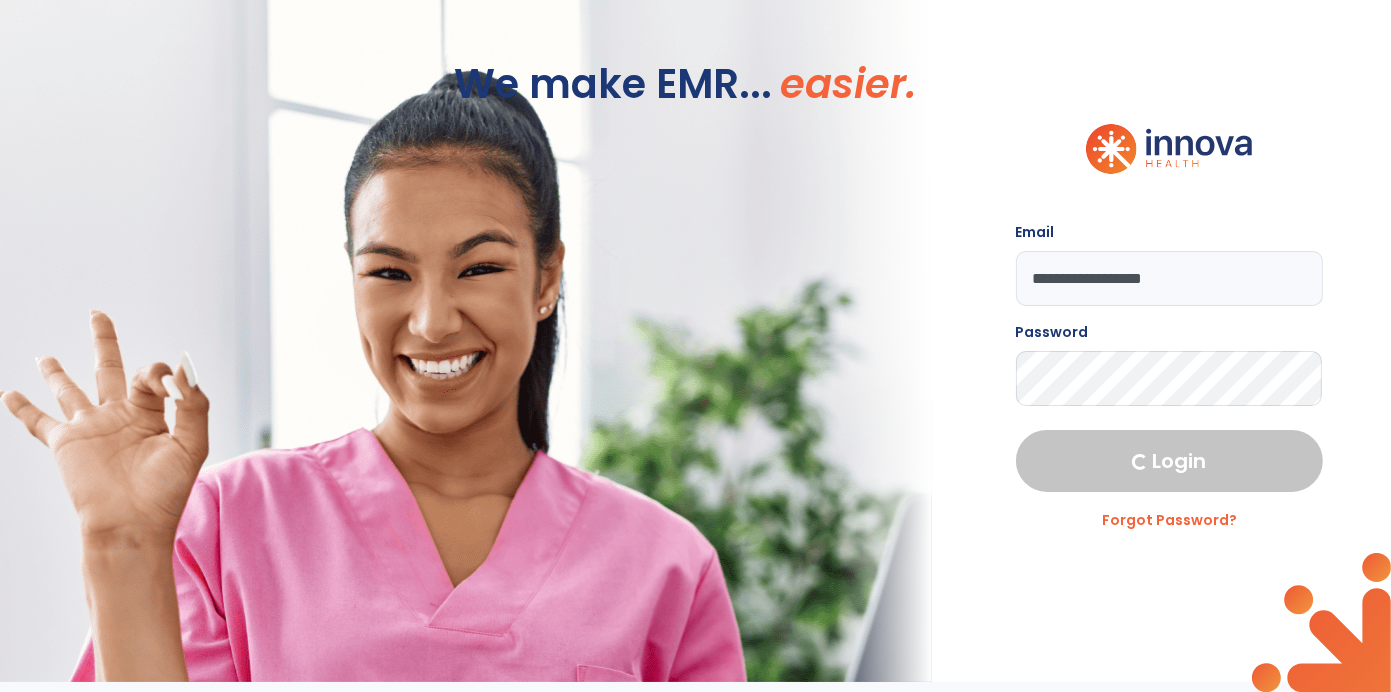 select on "****" 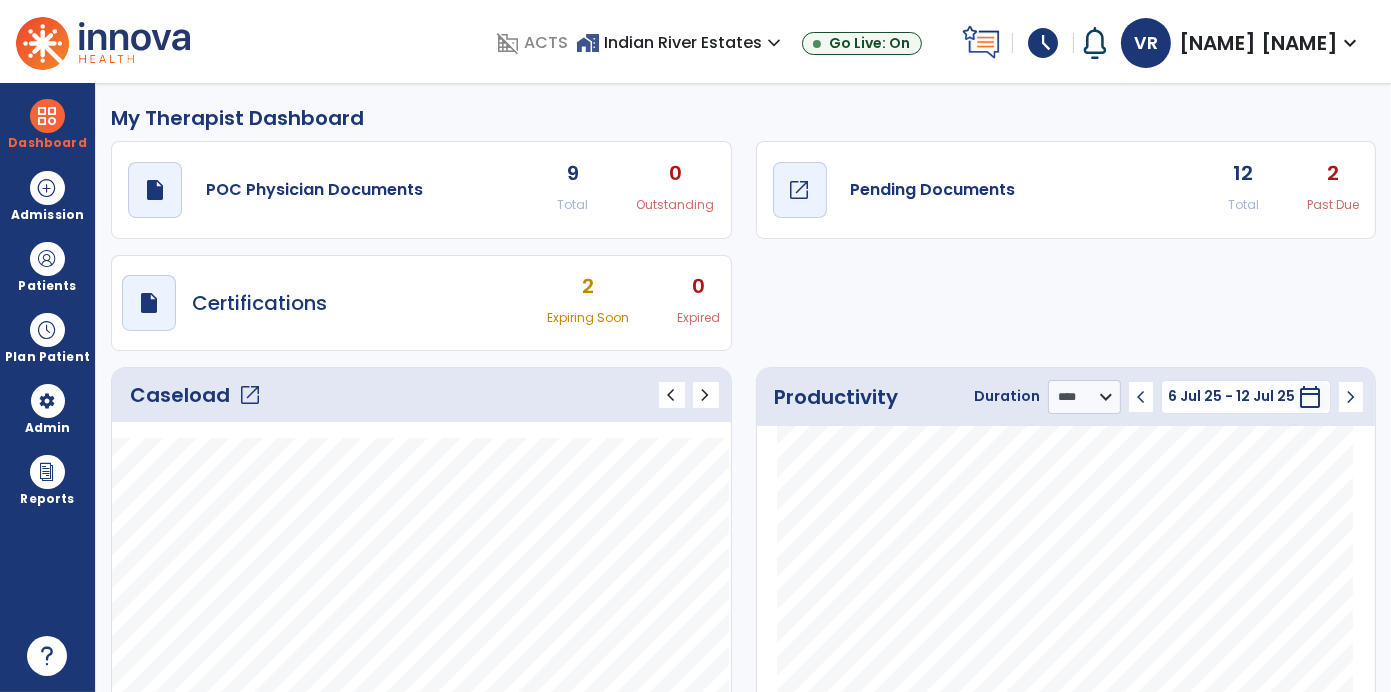 click on "draft   open_in_new  Pending Documents" 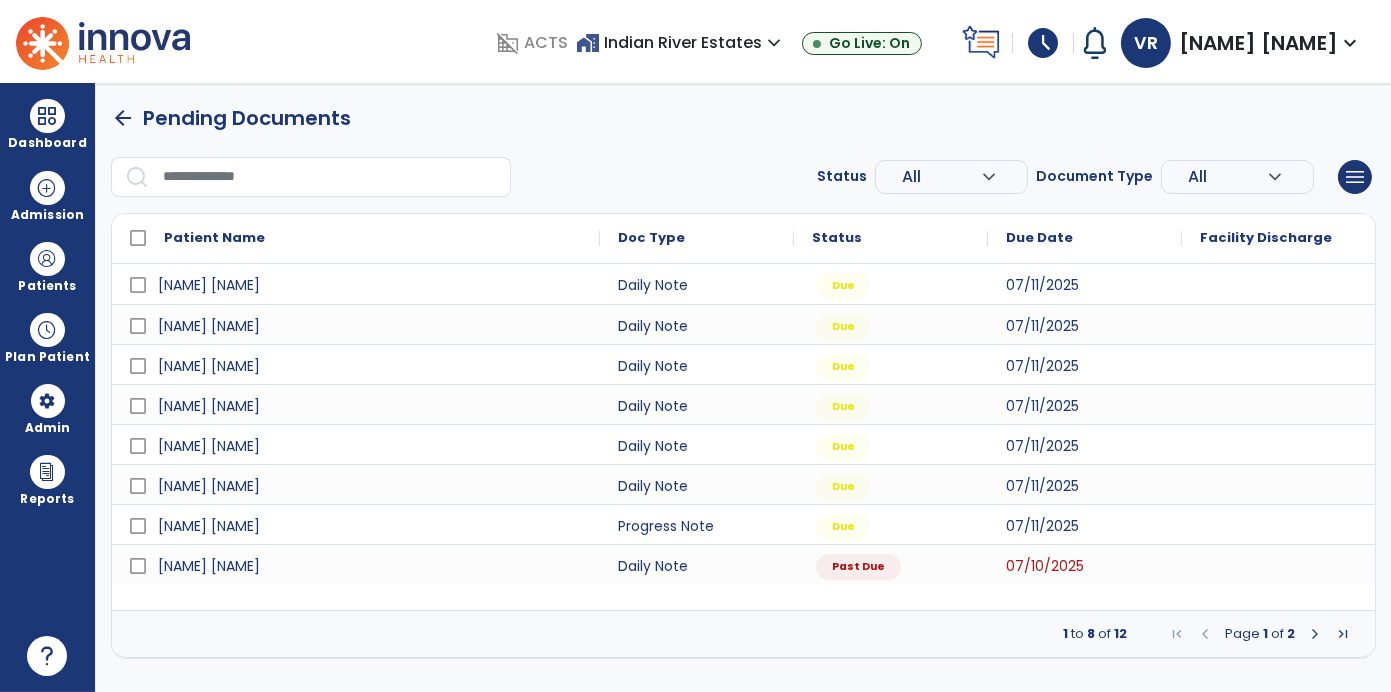 scroll, scrollTop: 0, scrollLeft: 0, axis: both 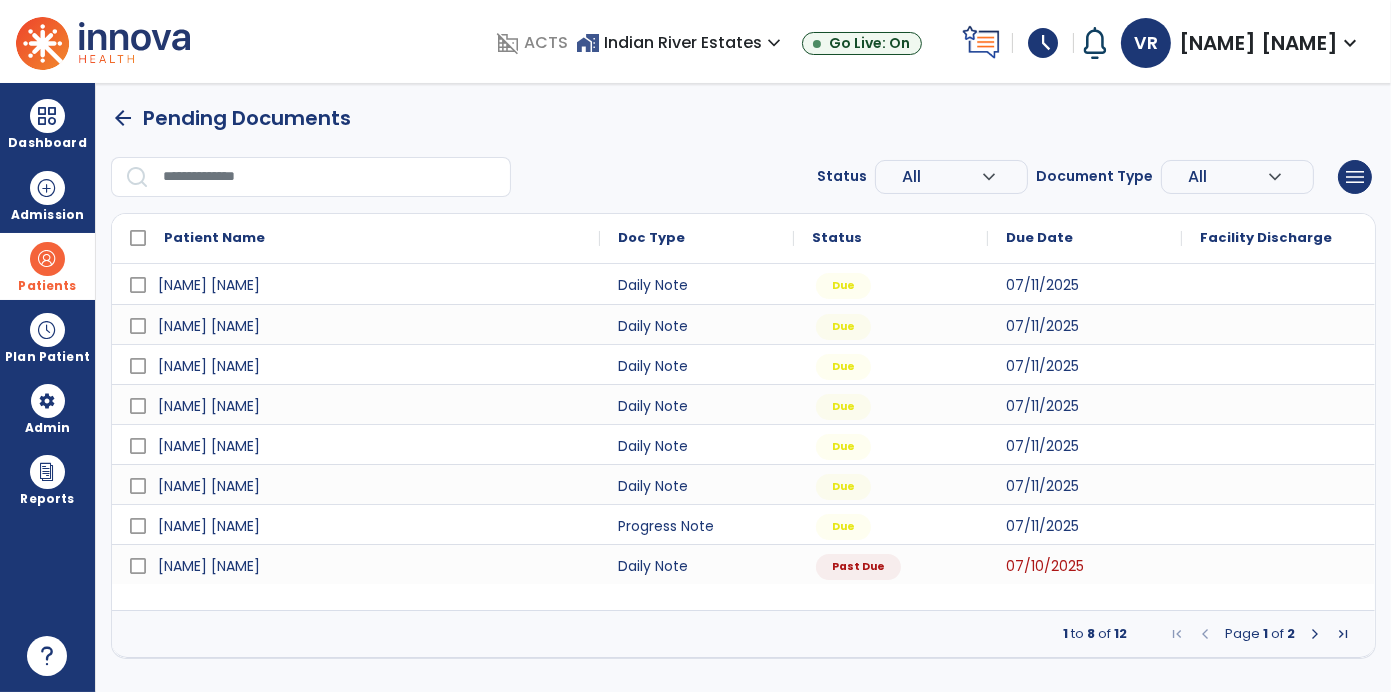 click at bounding box center (47, 259) 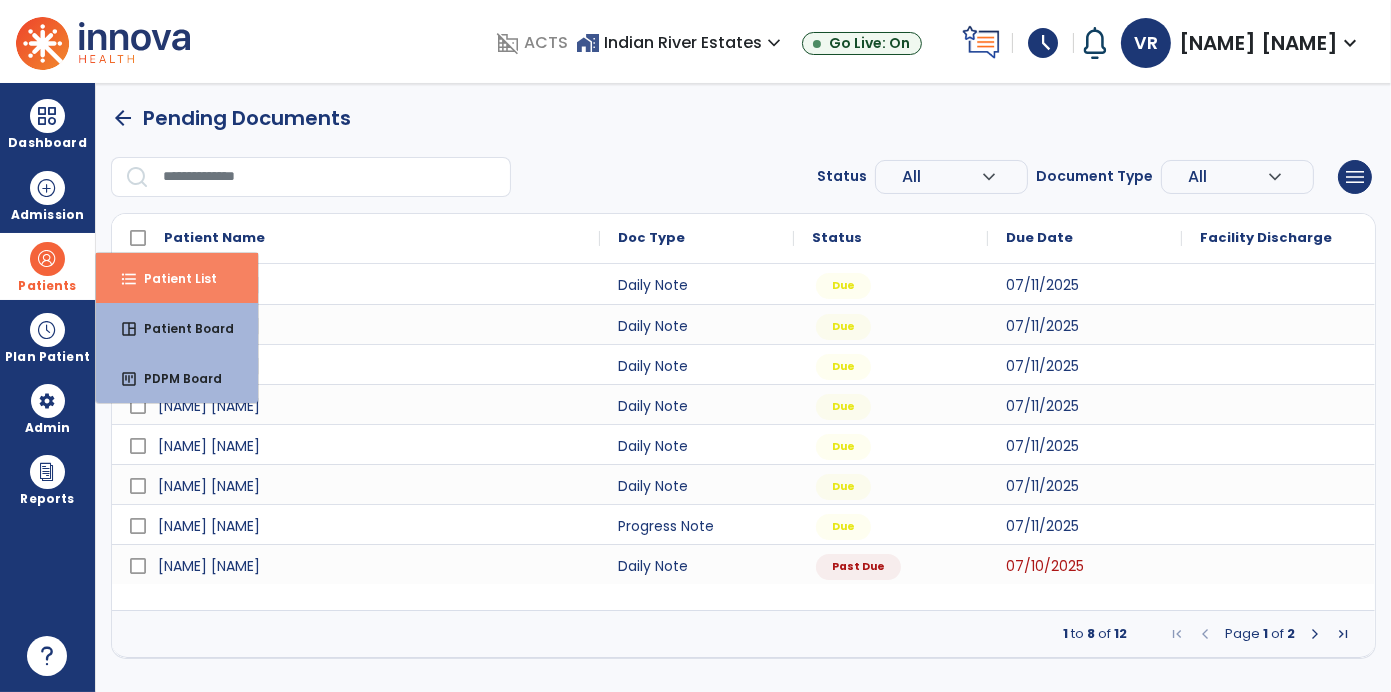 click on "format_list_bulleted  Patient List" at bounding box center [177, 278] 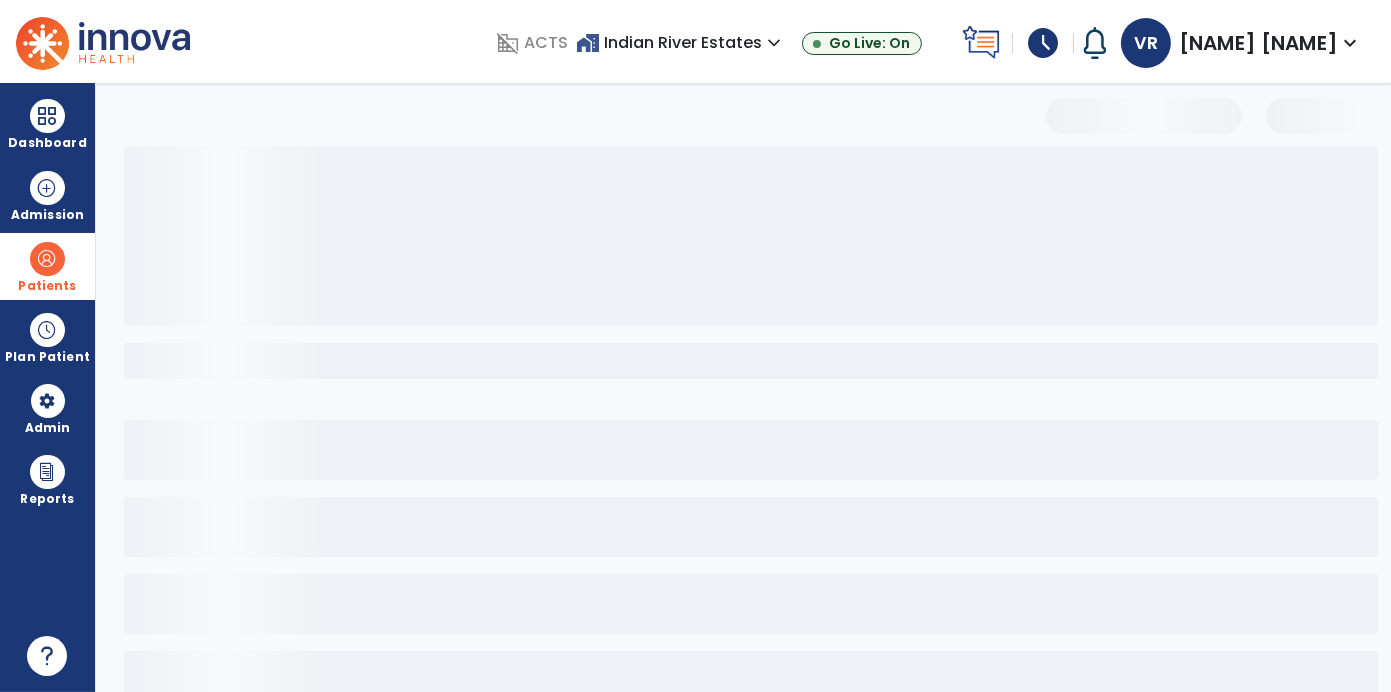 select on "***" 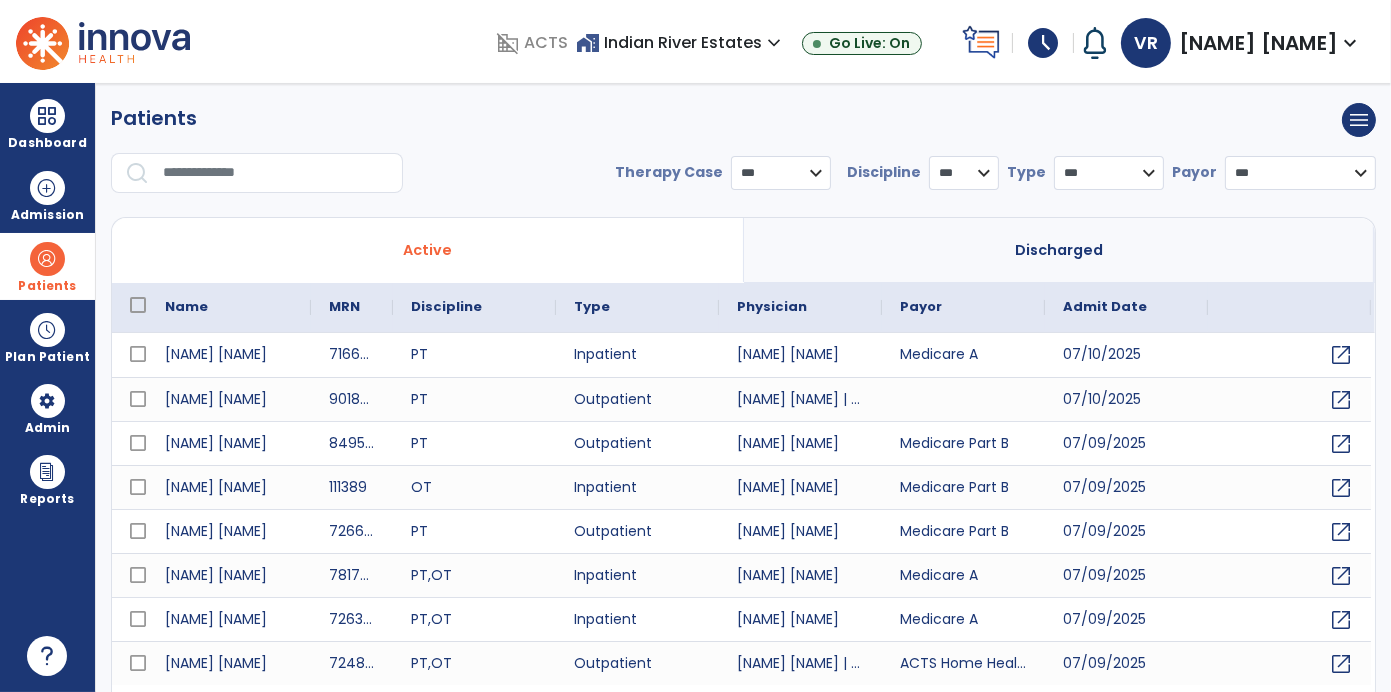 click at bounding box center [276, 173] 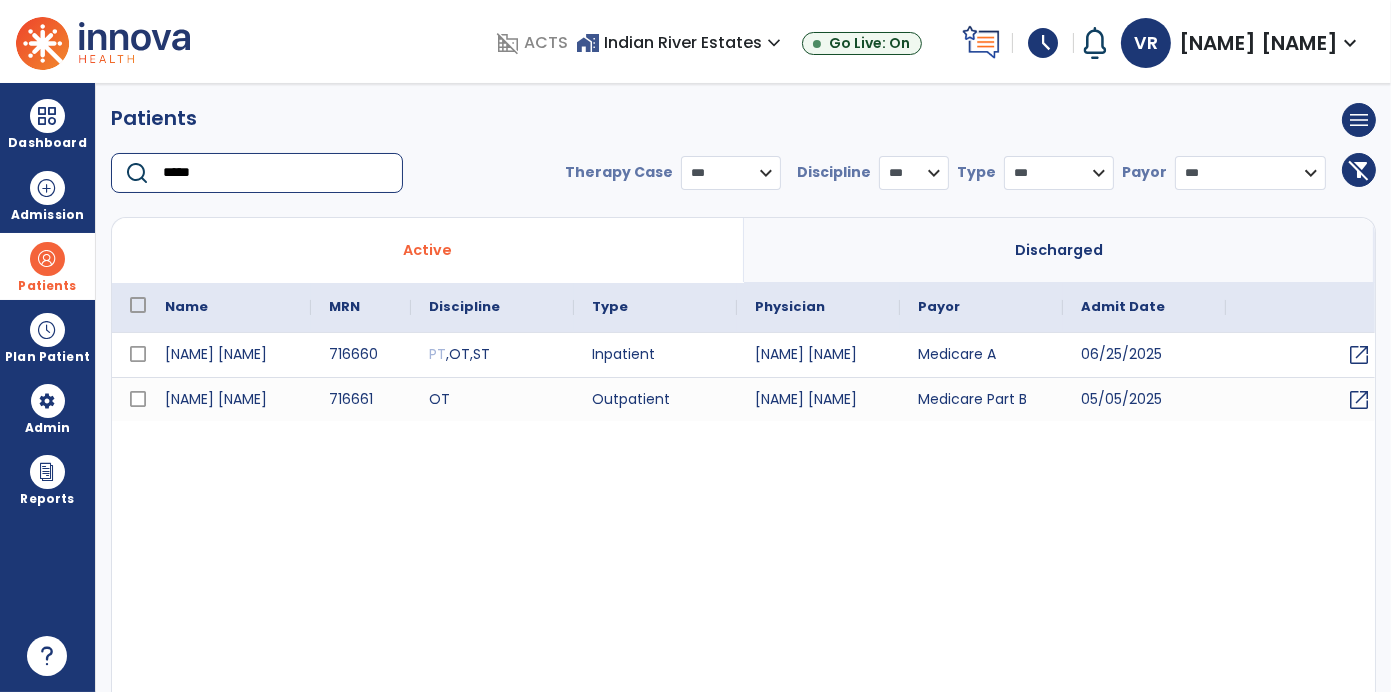 type on "*****" 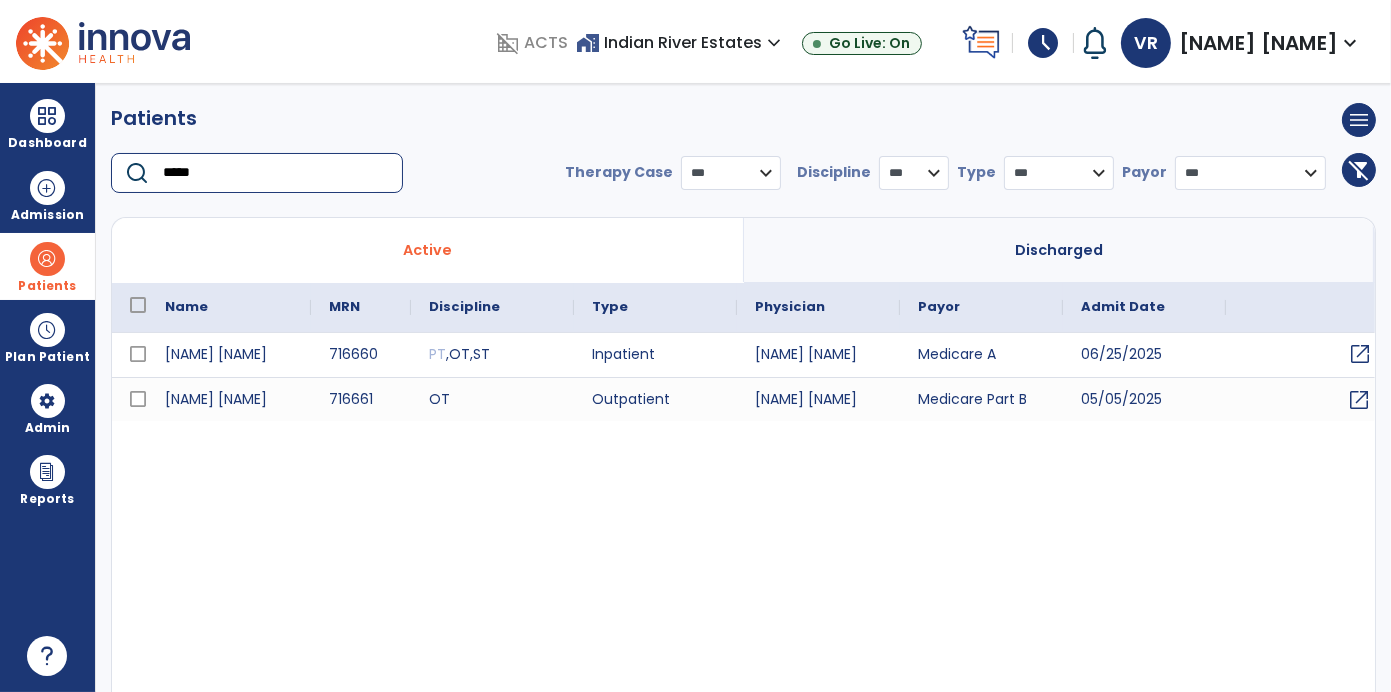 click on "open_in_new" at bounding box center [1360, 354] 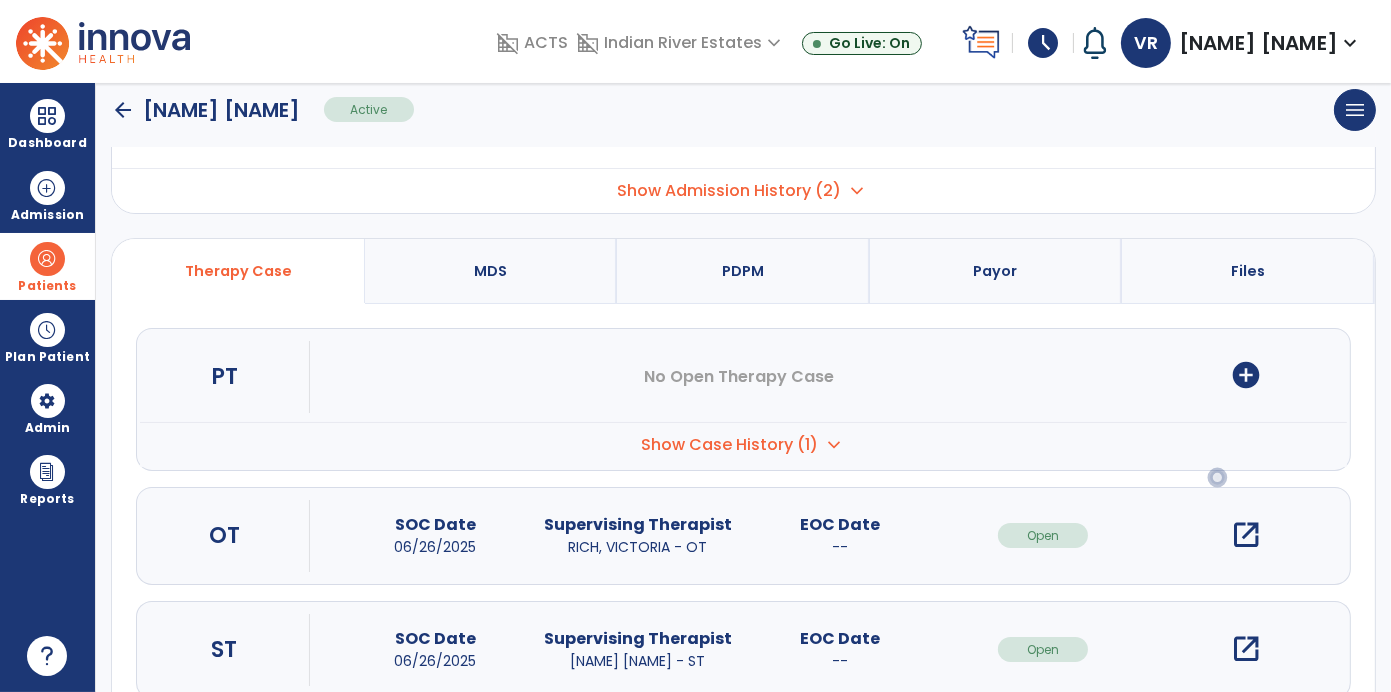 scroll, scrollTop: 104, scrollLeft: 0, axis: vertical 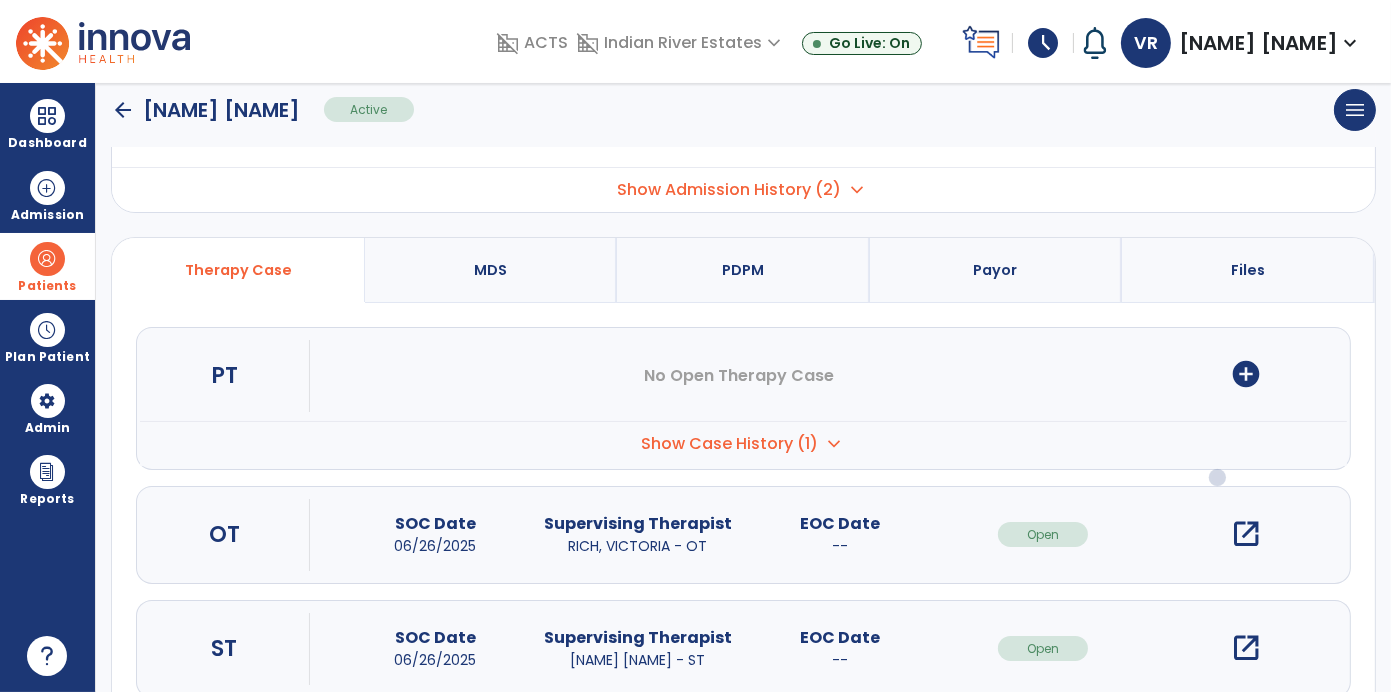 click on "open_in_new" at bounding box center (1246, 534) 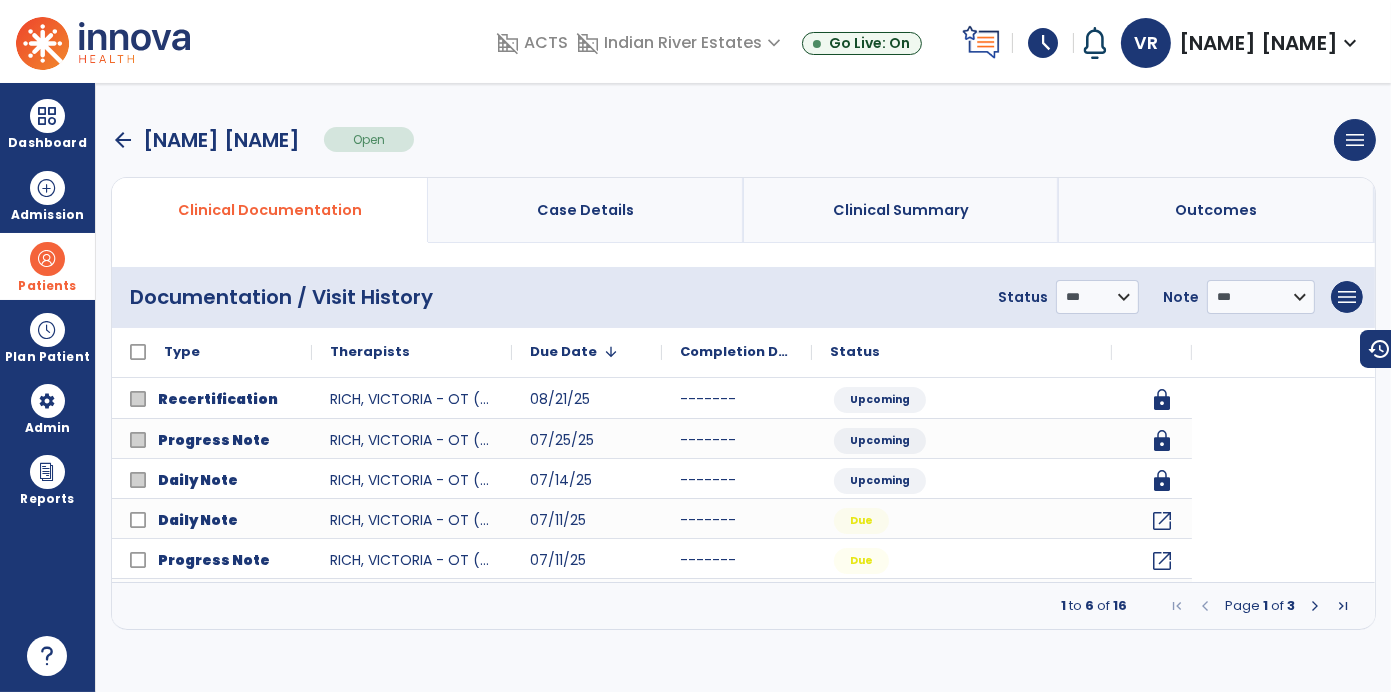 scroll, scrollTop: 0, scrollLeft: 0, axis: both 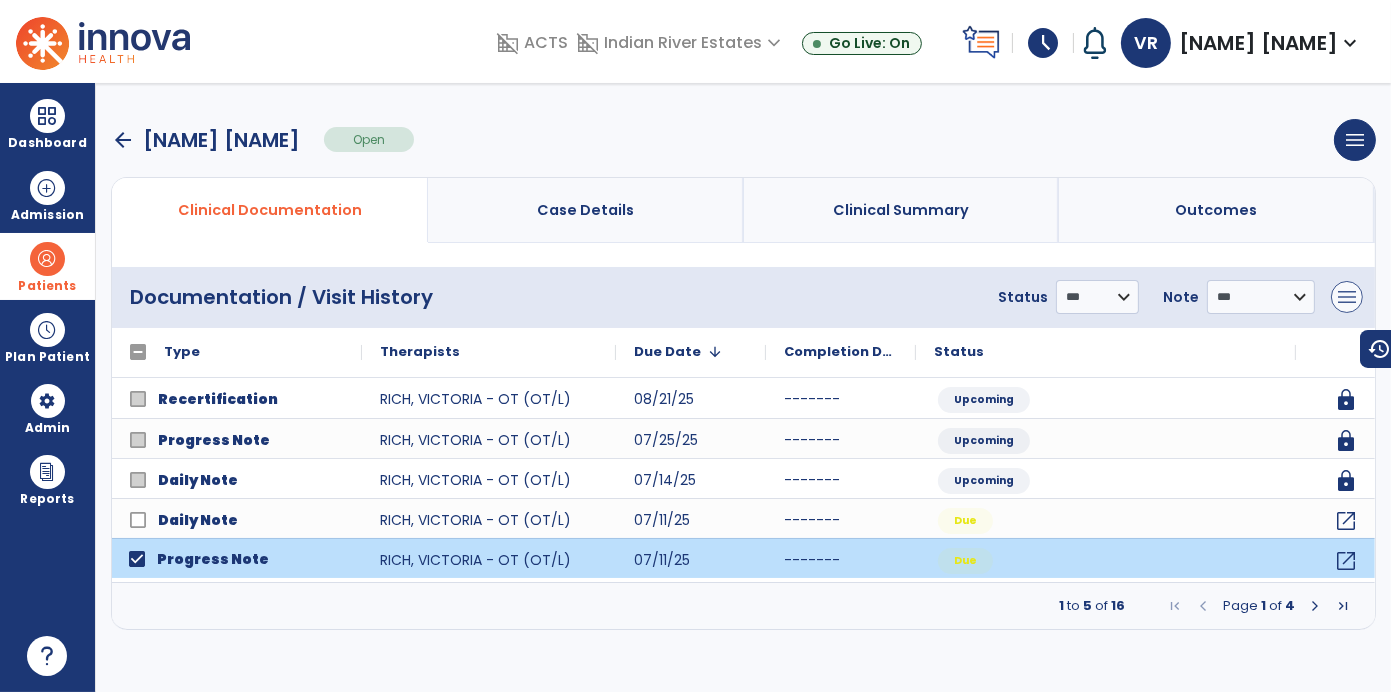 click on "menu" at bounding box center [1347, 297] 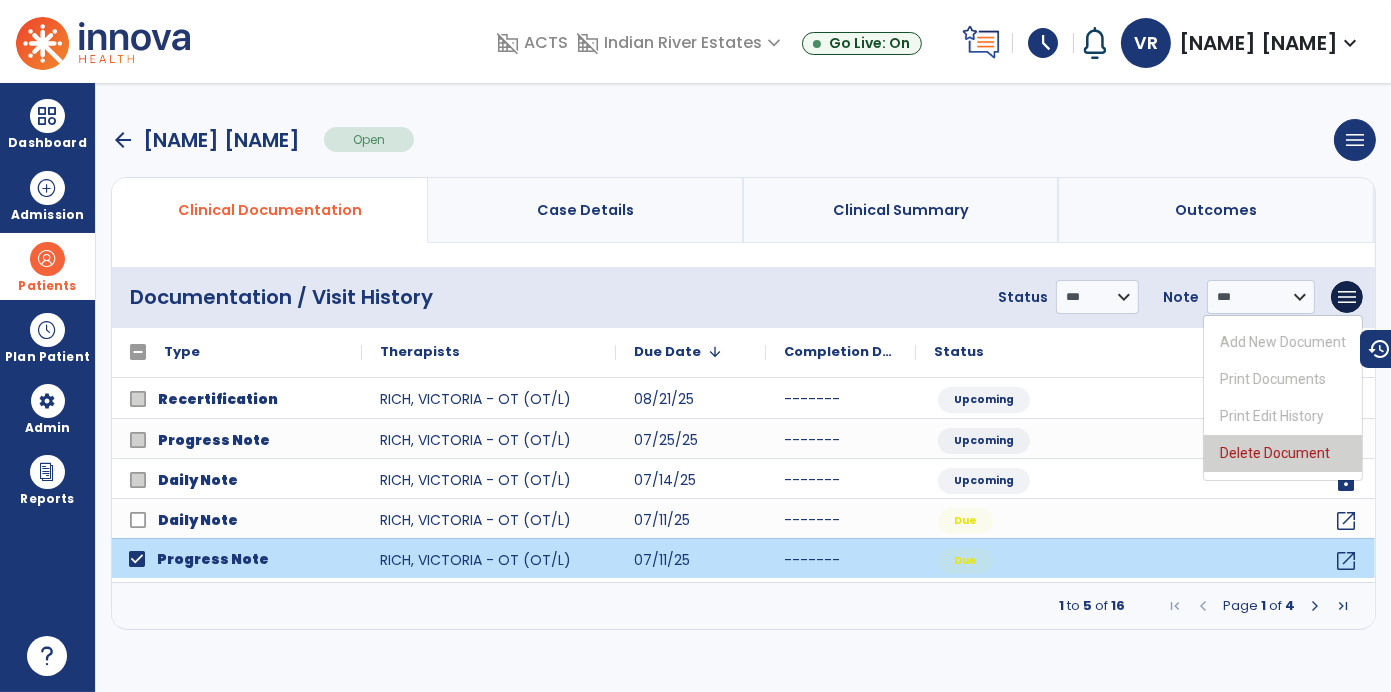 click on "Delete Document" at bounding box center [1283, 453] 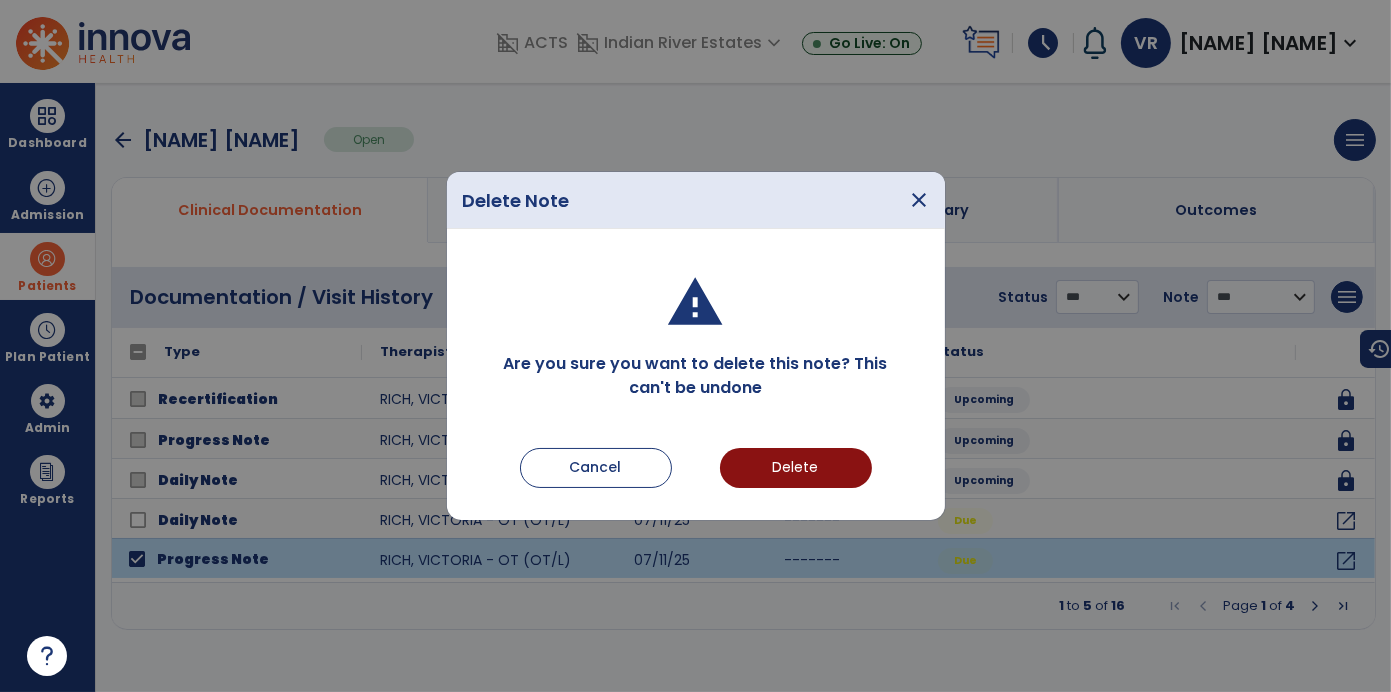 click on "Delete" at bounding box center (796, 468) 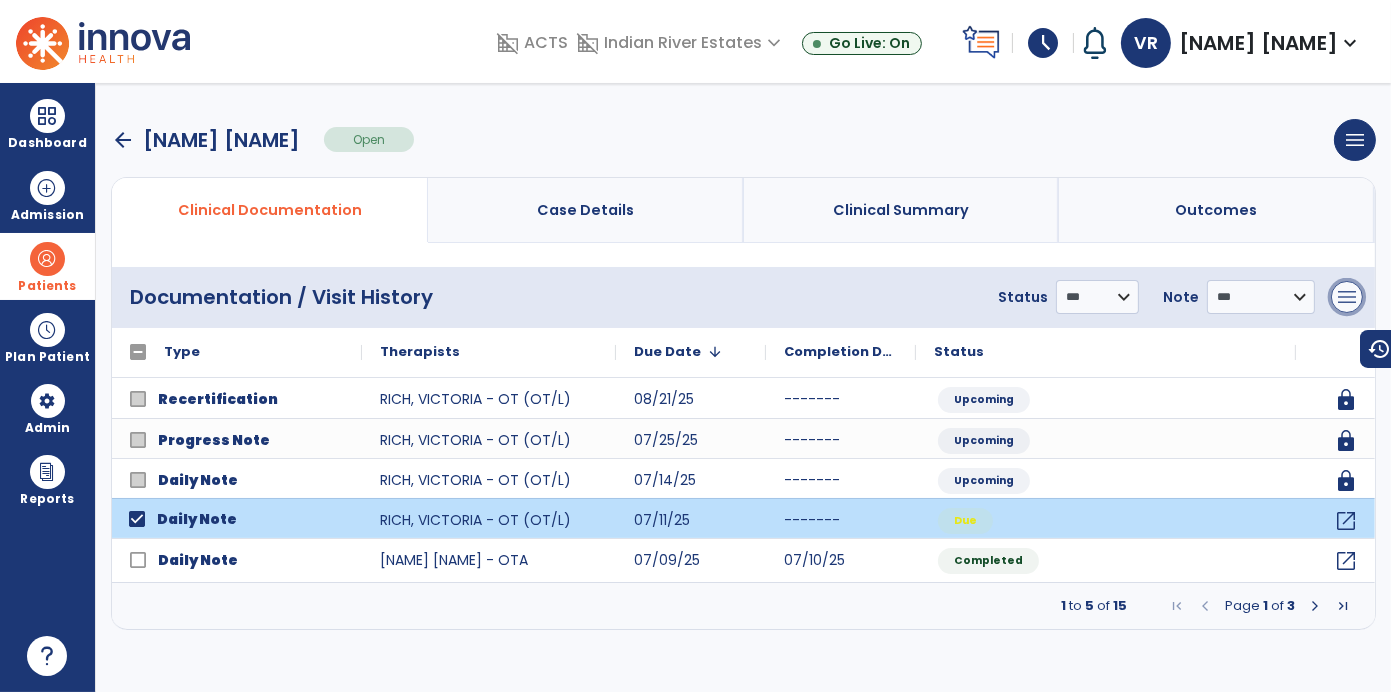 click on "menu" at bounding box center [1347, 297] 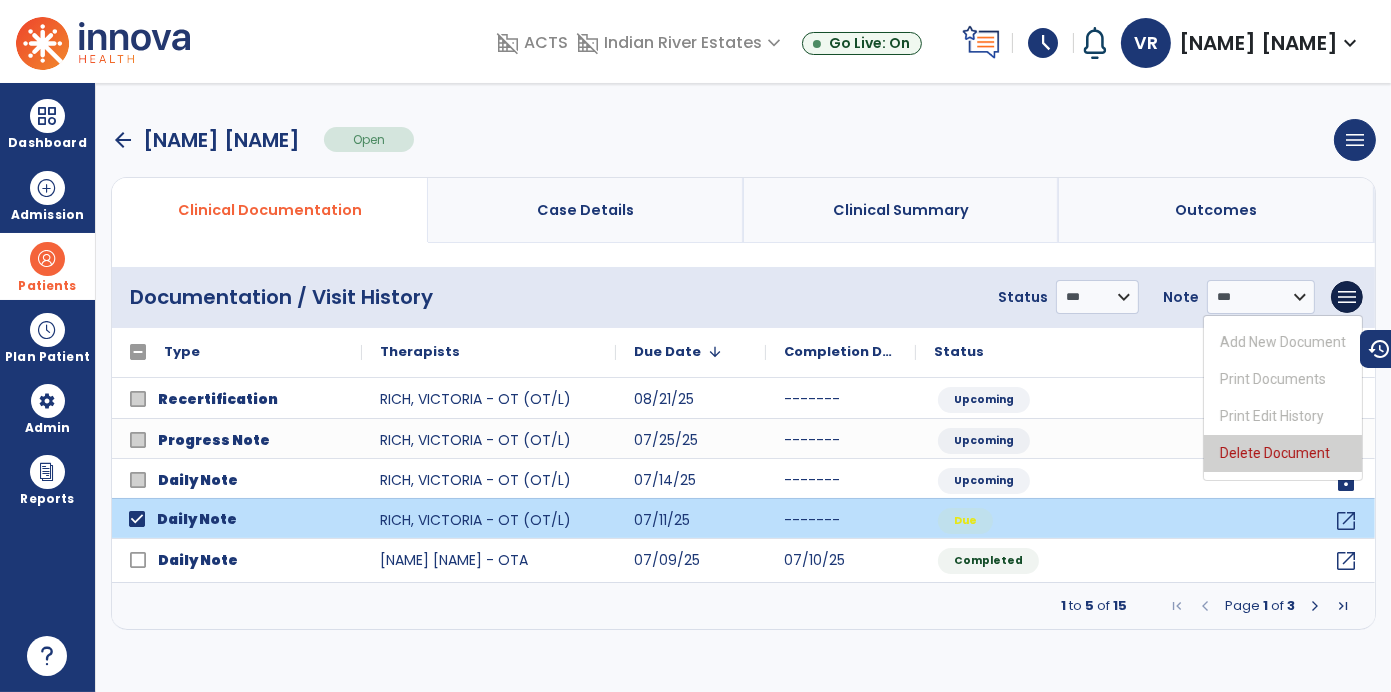 click on "Delete Document" at bounding box center [1283, 453] 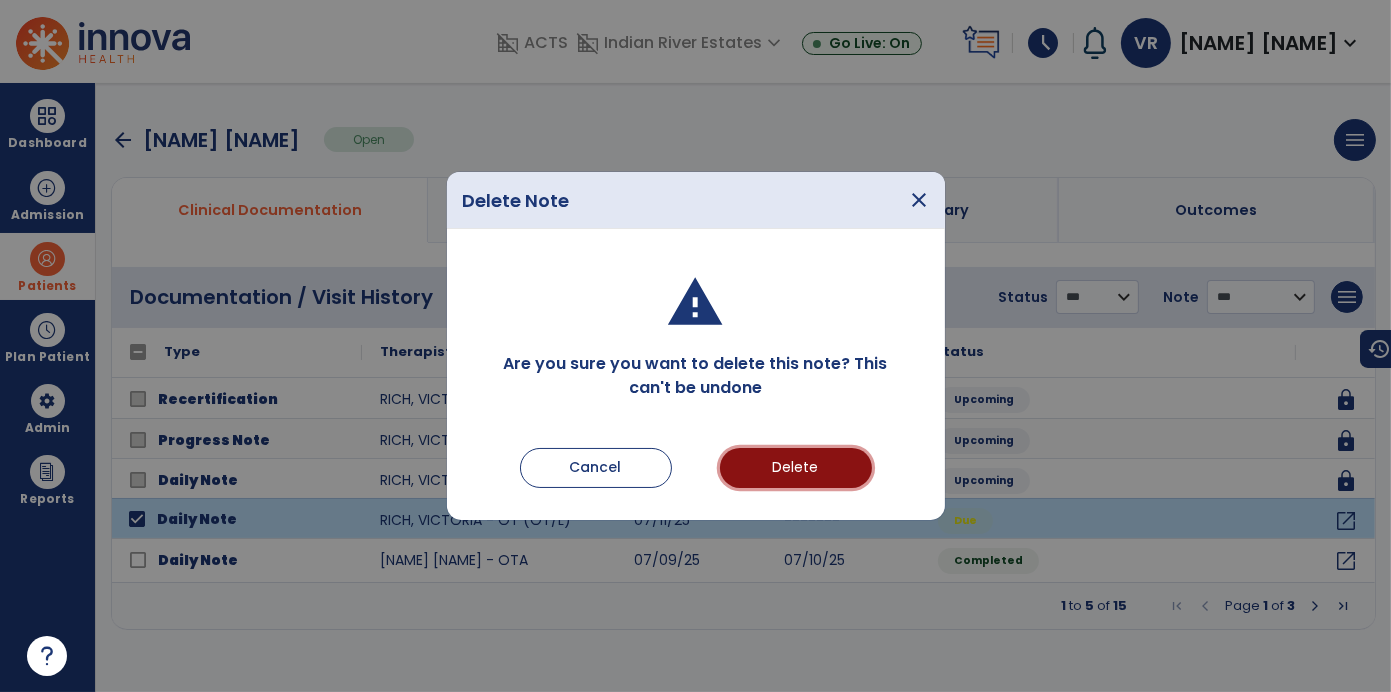 click on "Delete" at bounding box center [796, 468] 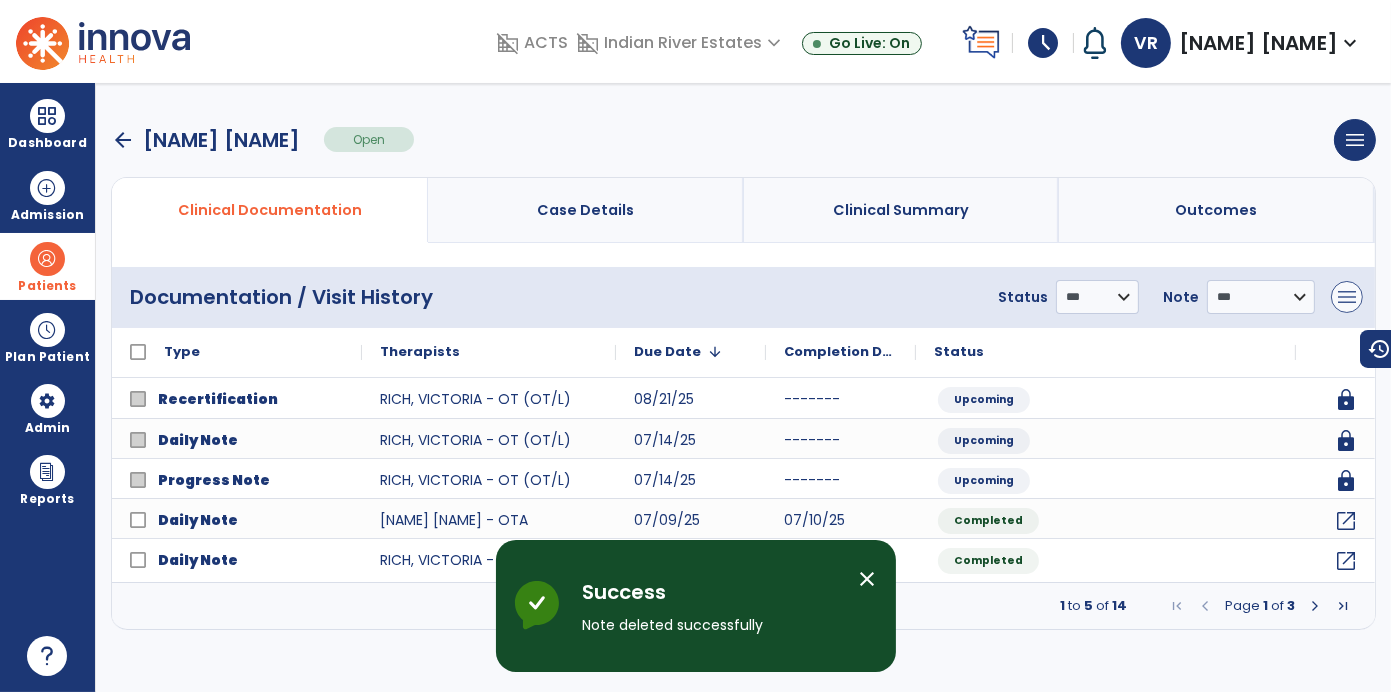 click on "menu" at bounding box center [1347, 297] 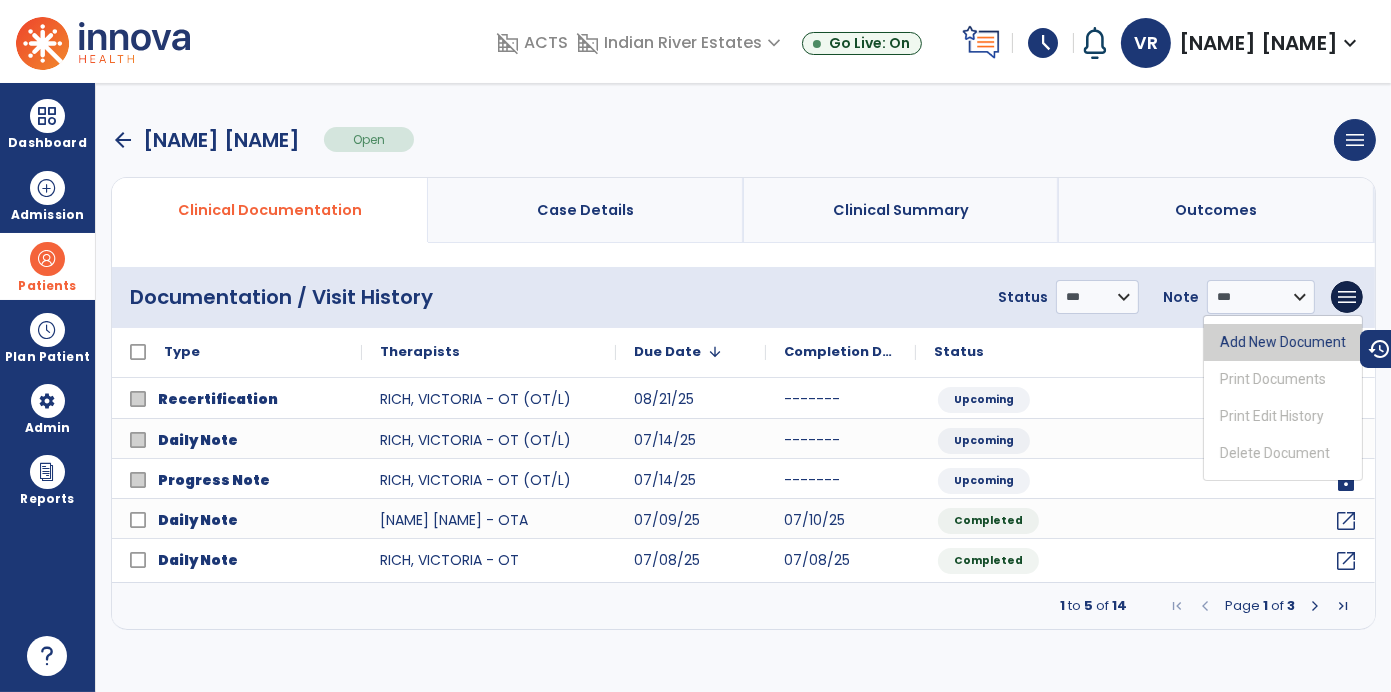 click on "Add New Document" at bounding box center [1283, 342] 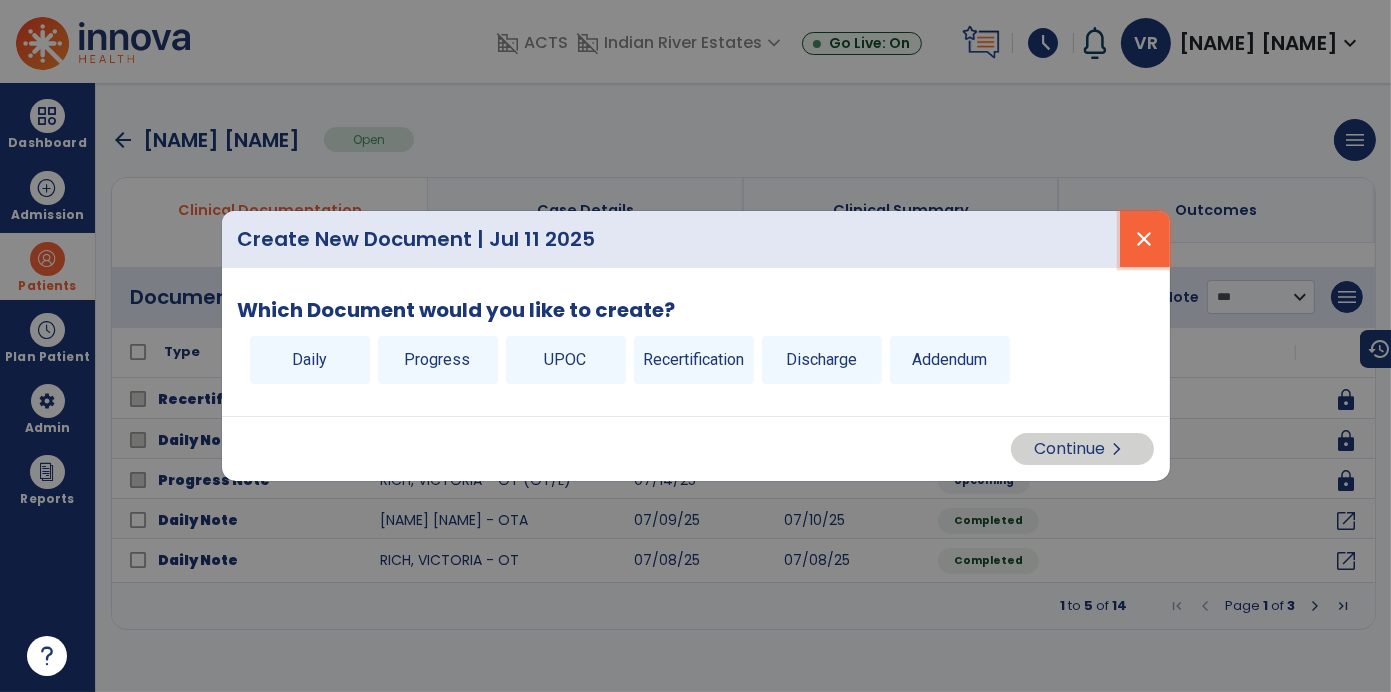 click on "close" at bounding box center [1145, 239] 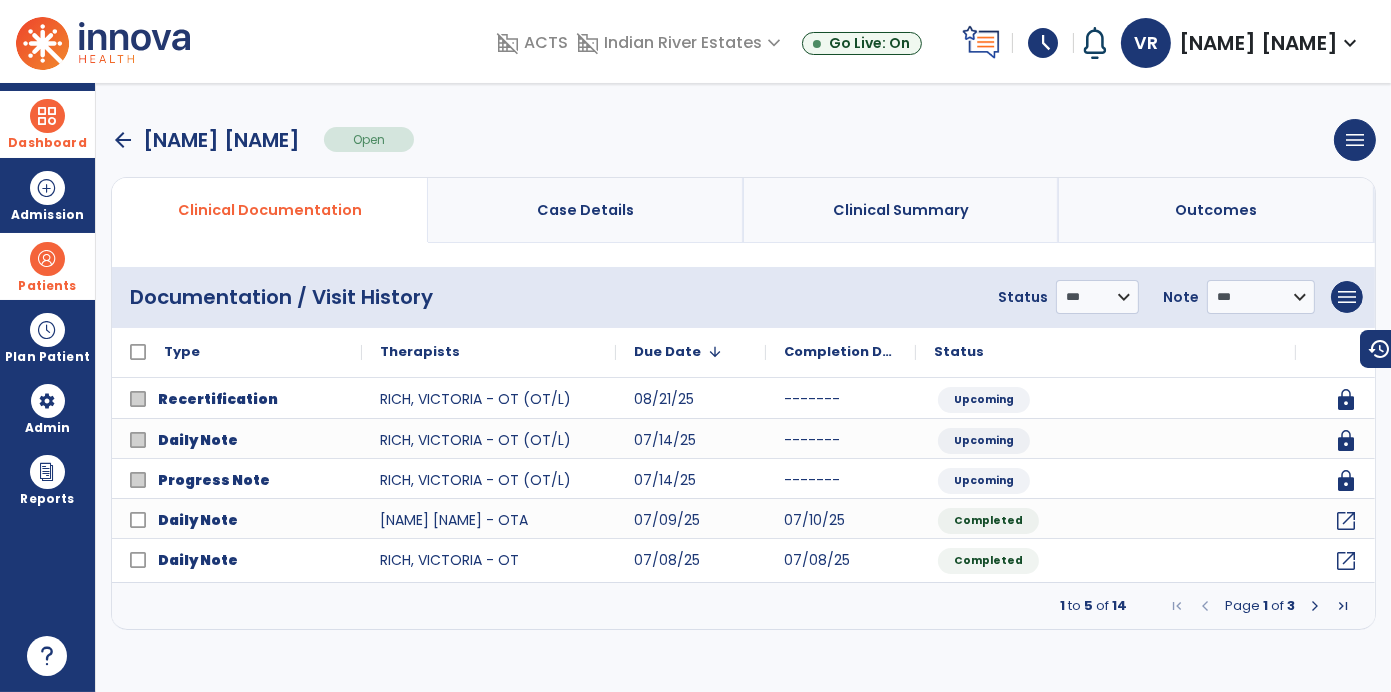 click at bounding box center [47, 116] 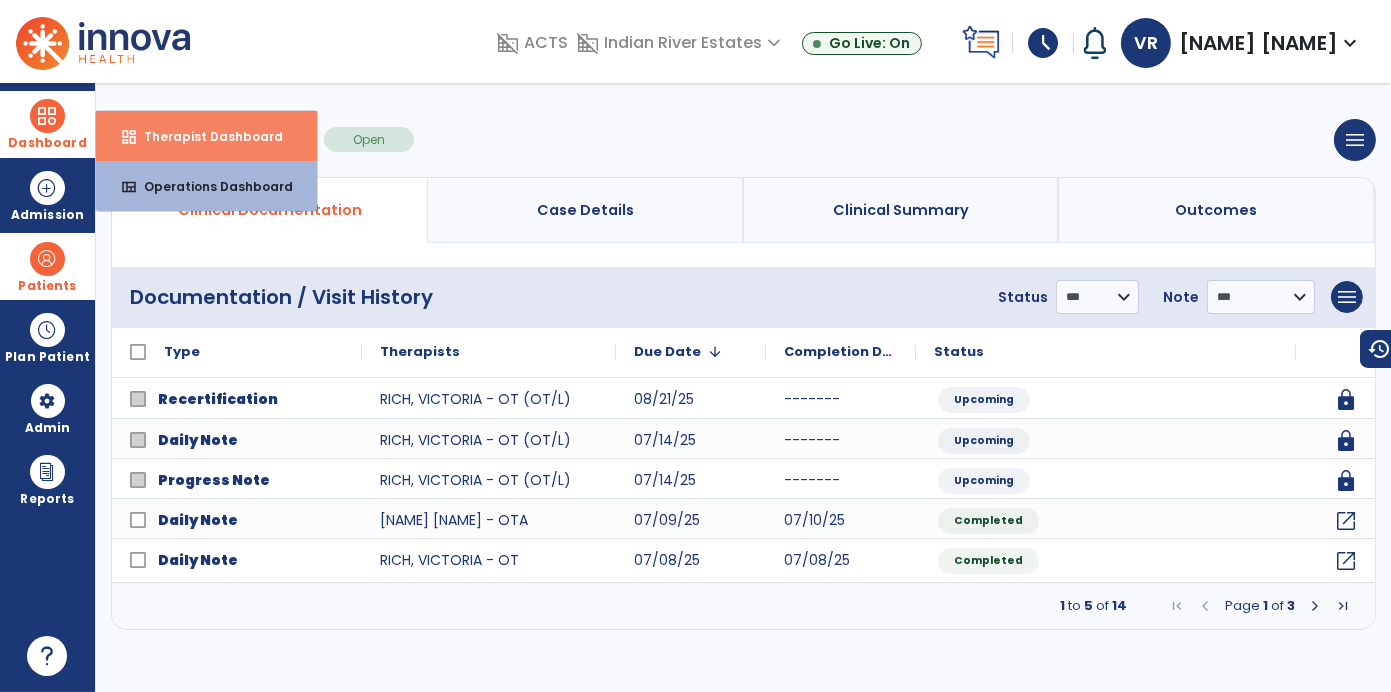 click on "dashboard  Therapist Dashboard" at bounding box center (206, 136) 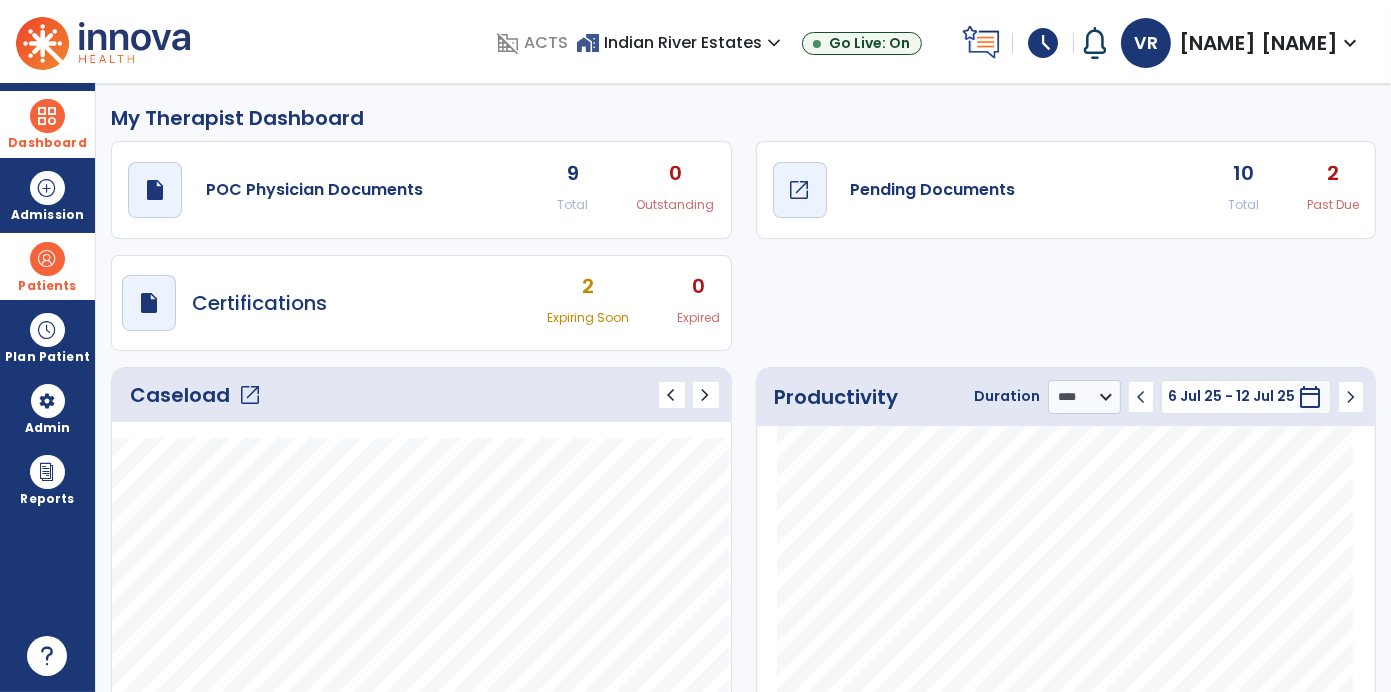 click on "draft   open_in_new  Pending Documents" 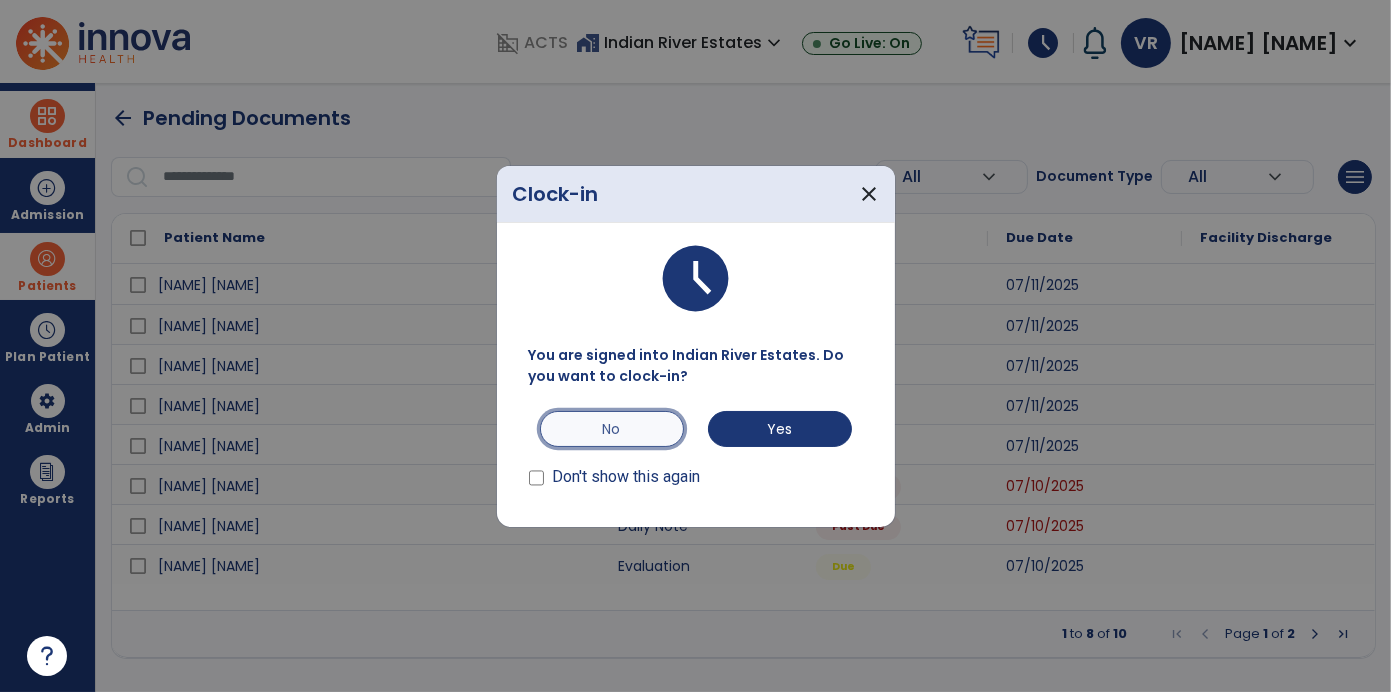 click on "No" at bounding box center [612, 429] 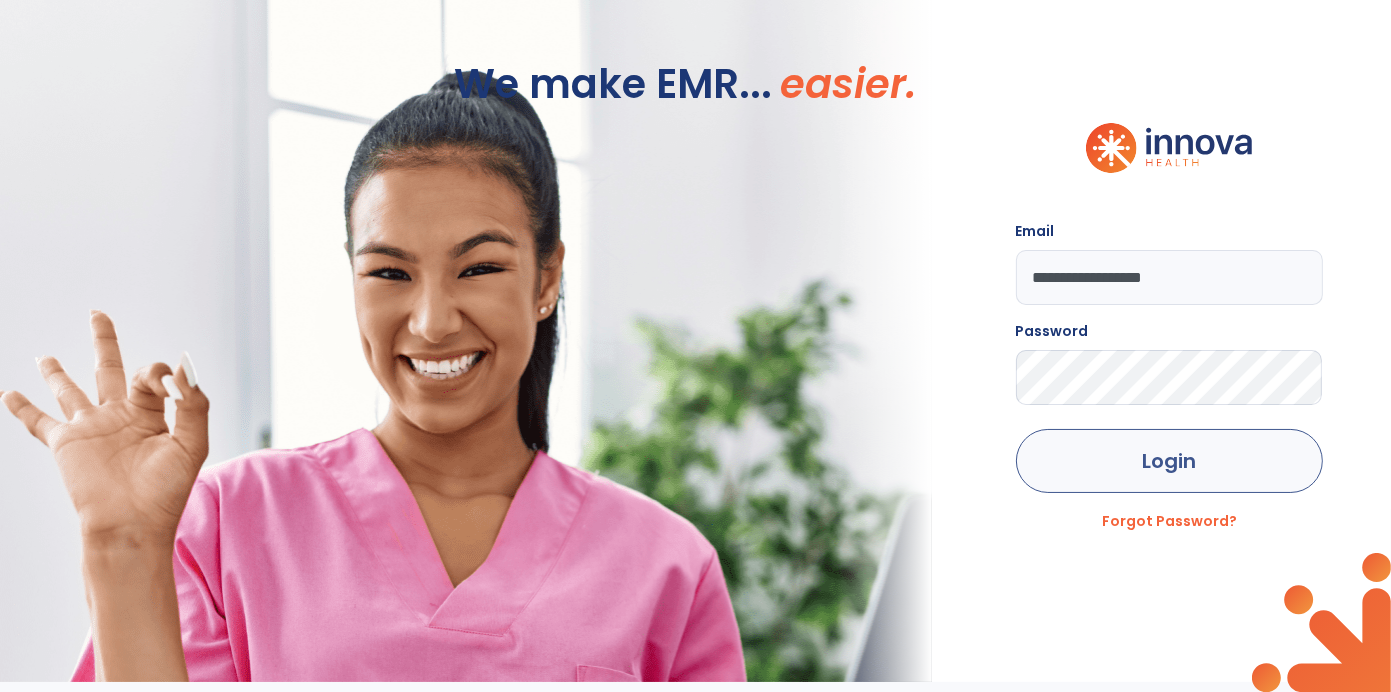 click on "Login" 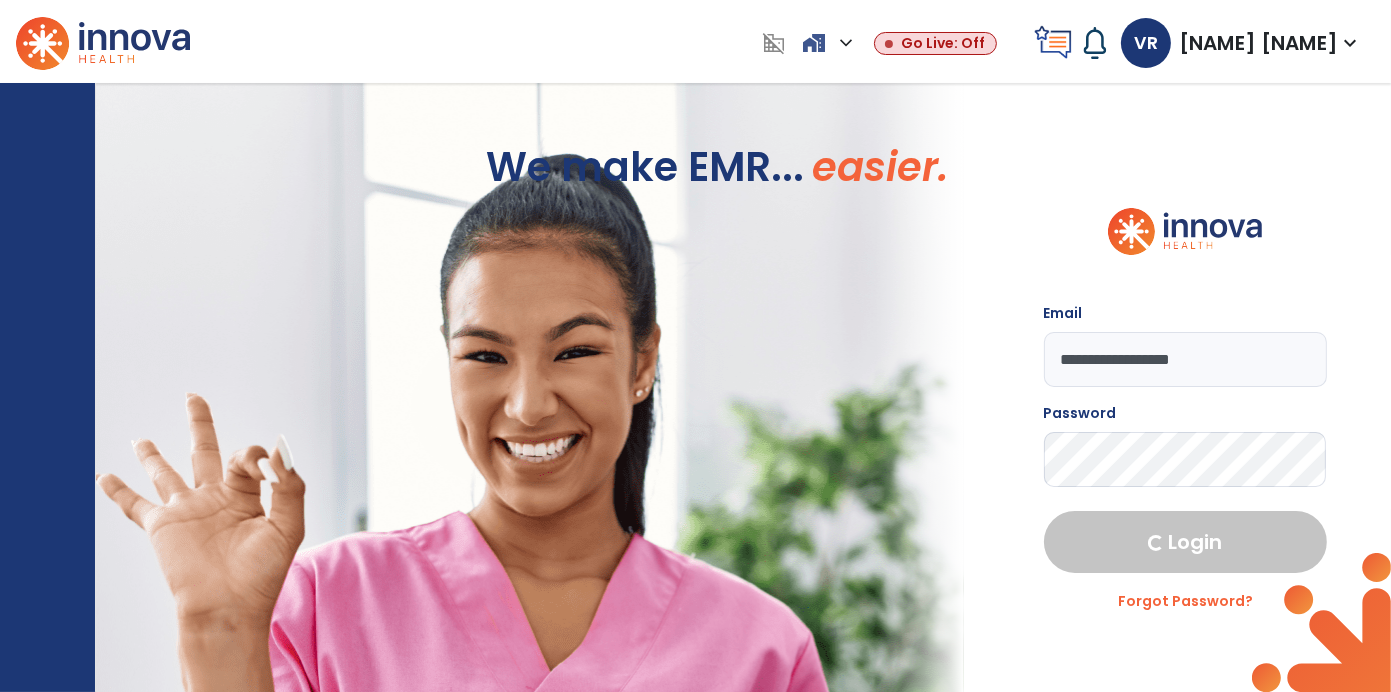 select on "****" 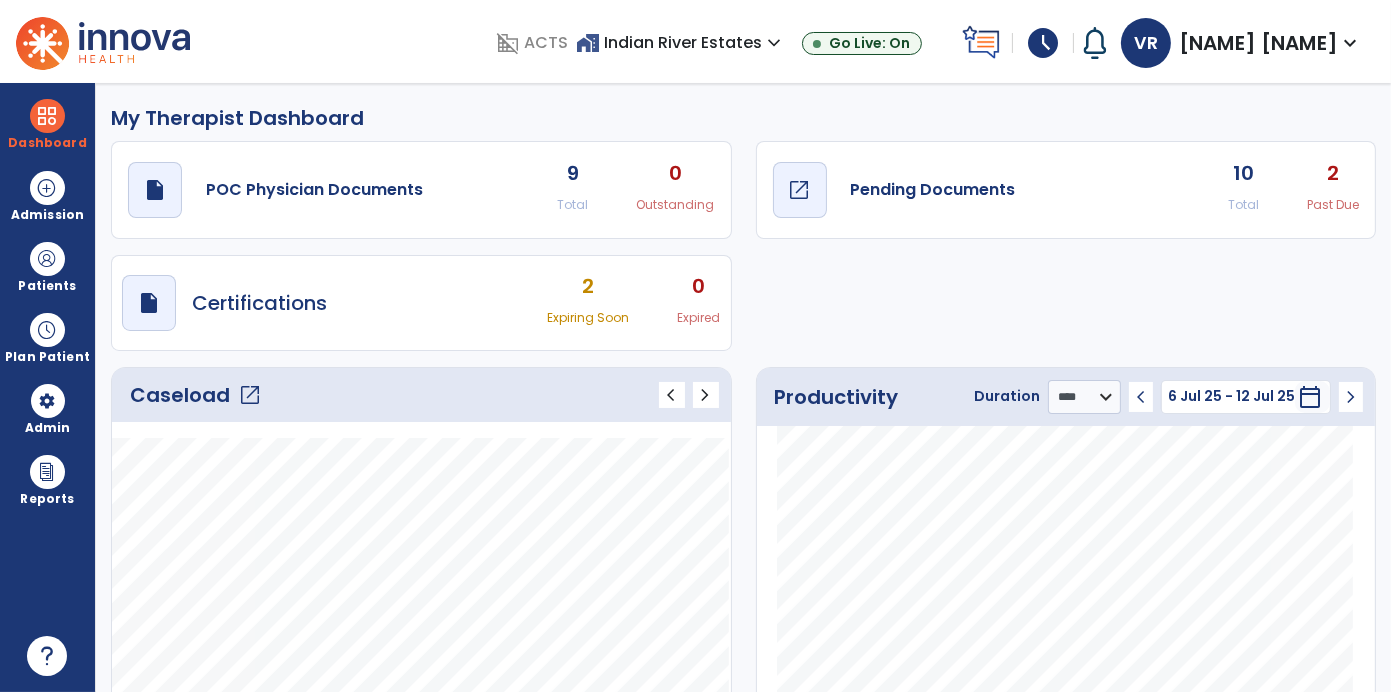 click on "Pending Documents" 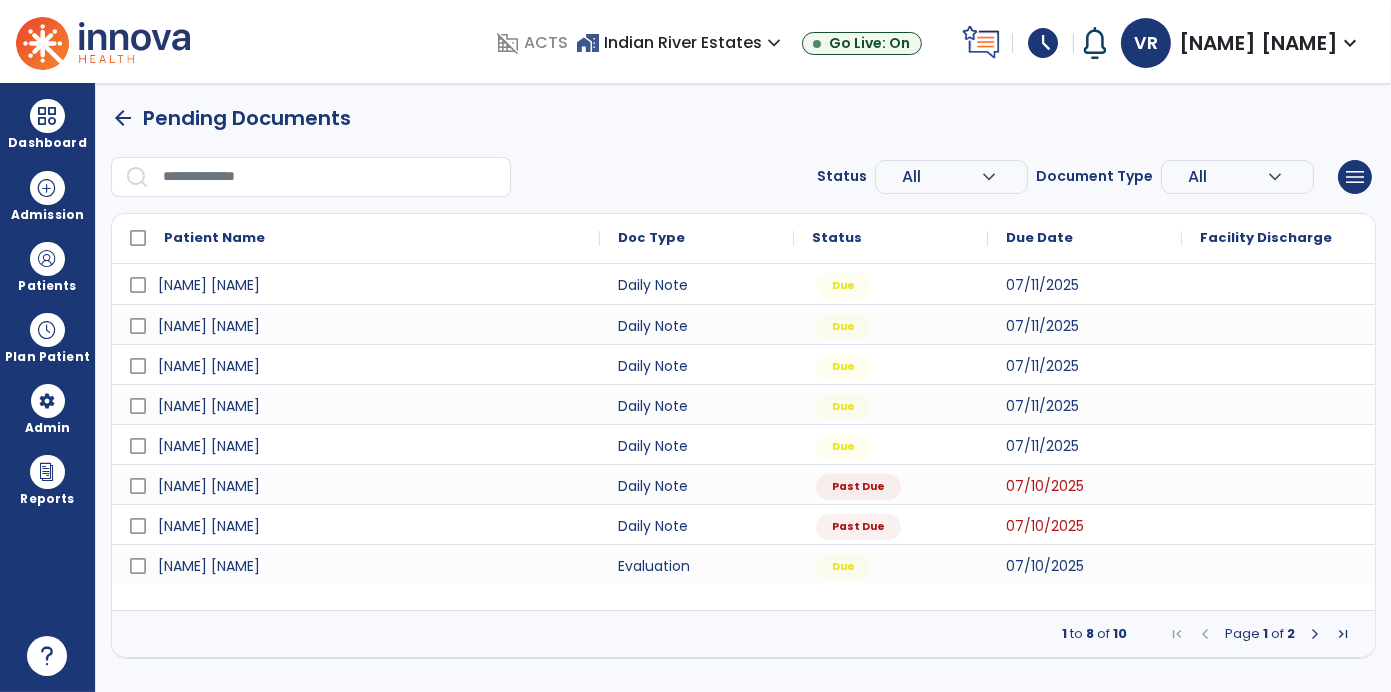 click at bounding box center [1315, 634] 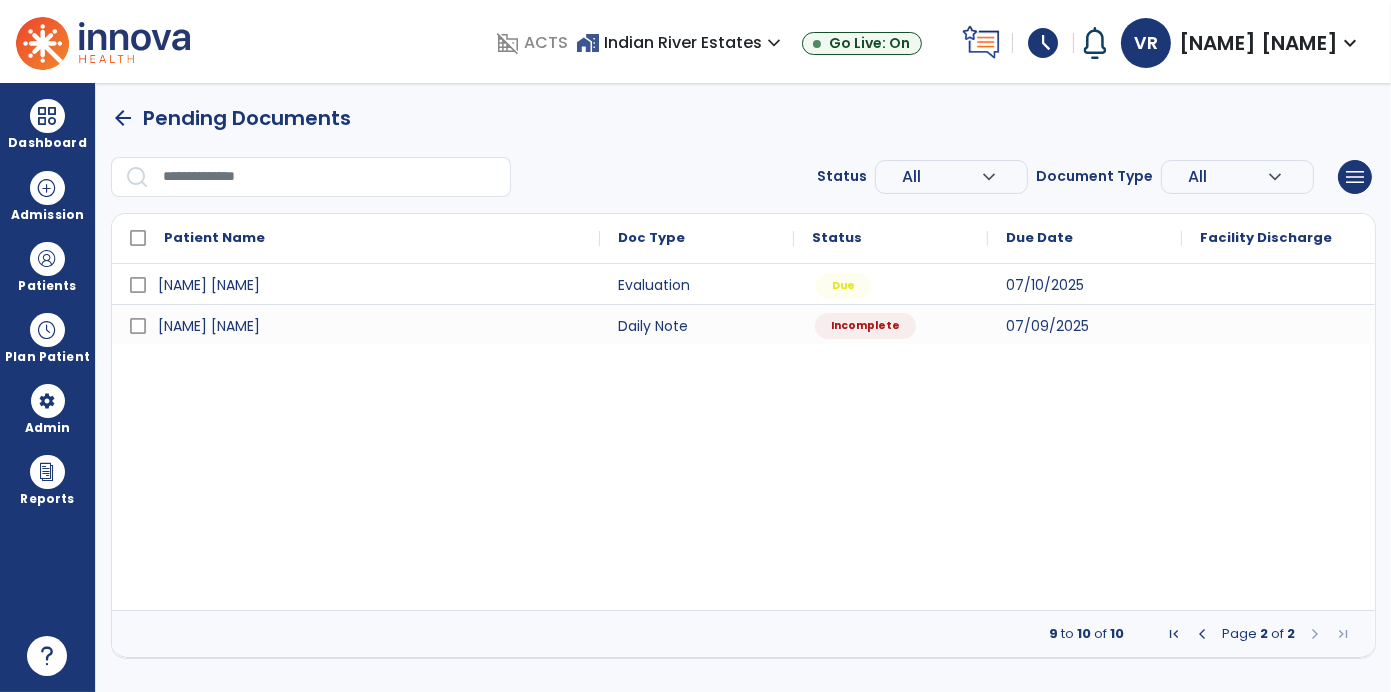 click on "Incomplete" at bounding box center (891, 324) 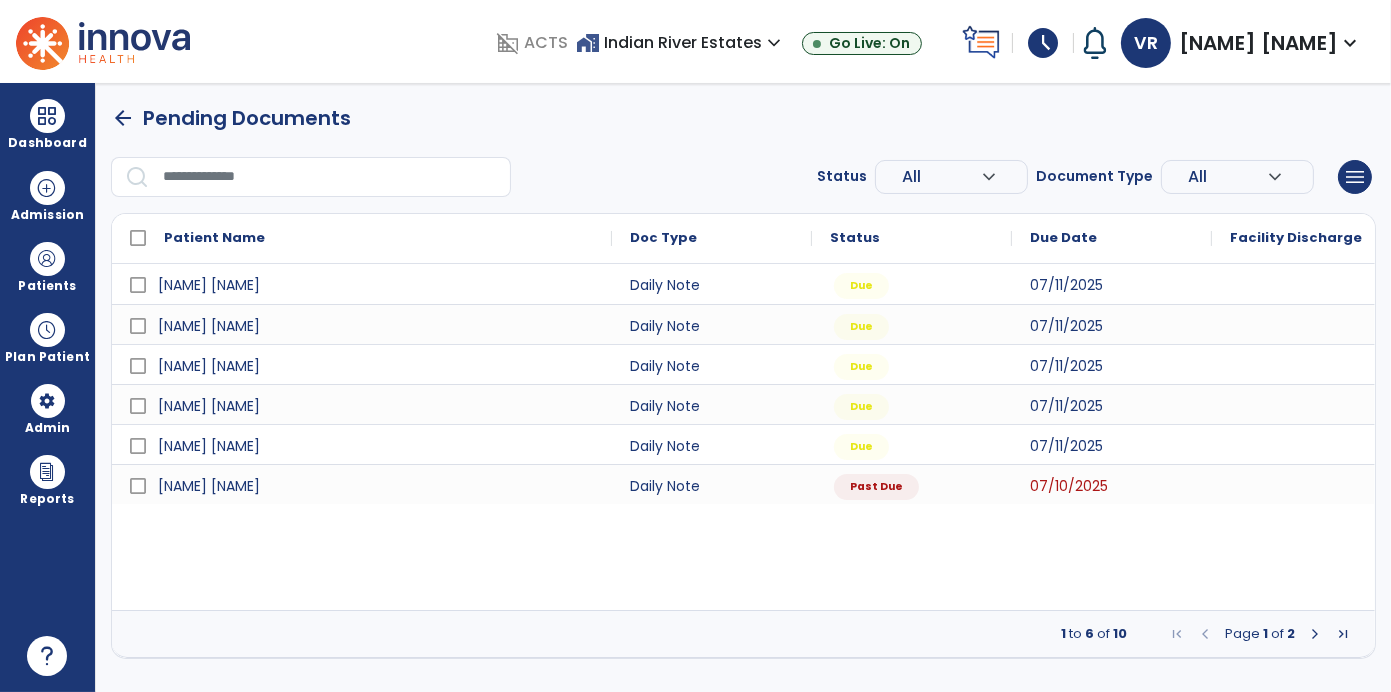 select on "*" 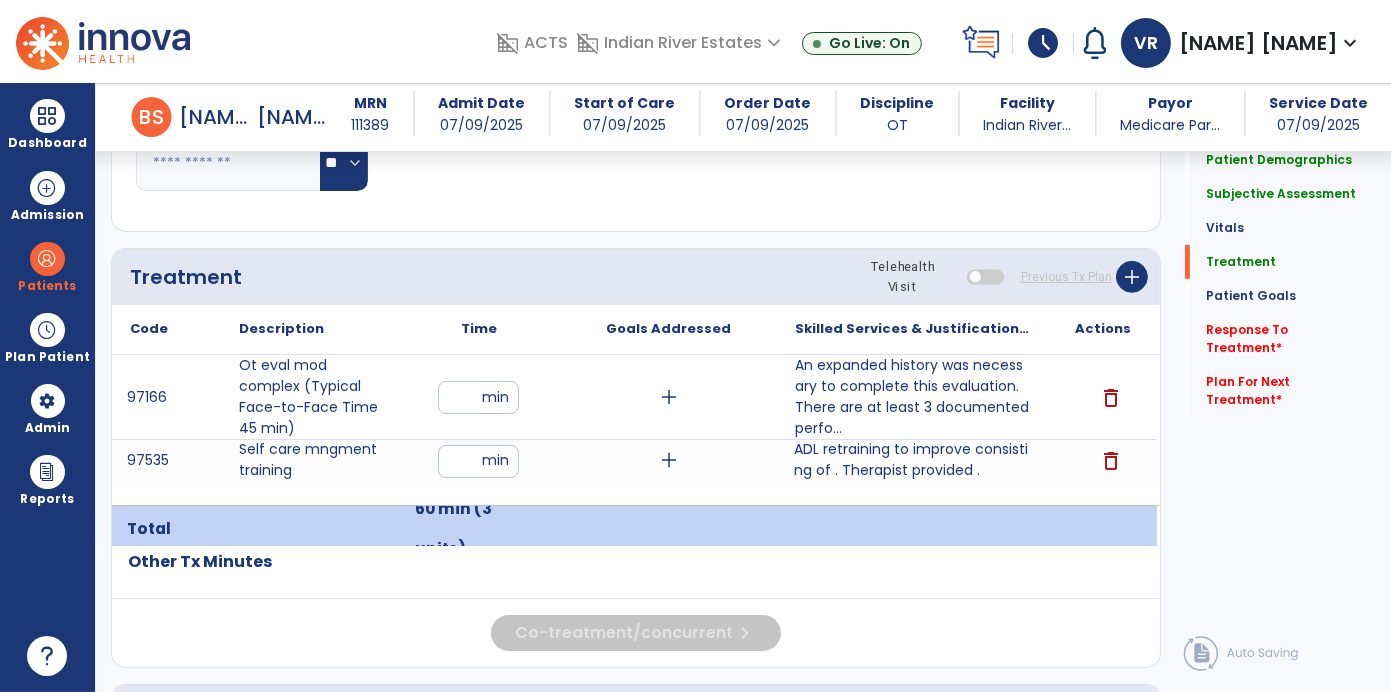 click on "ADL retraining to improve  consisting of . Therapist provided ." at bounding box center (912, 460) 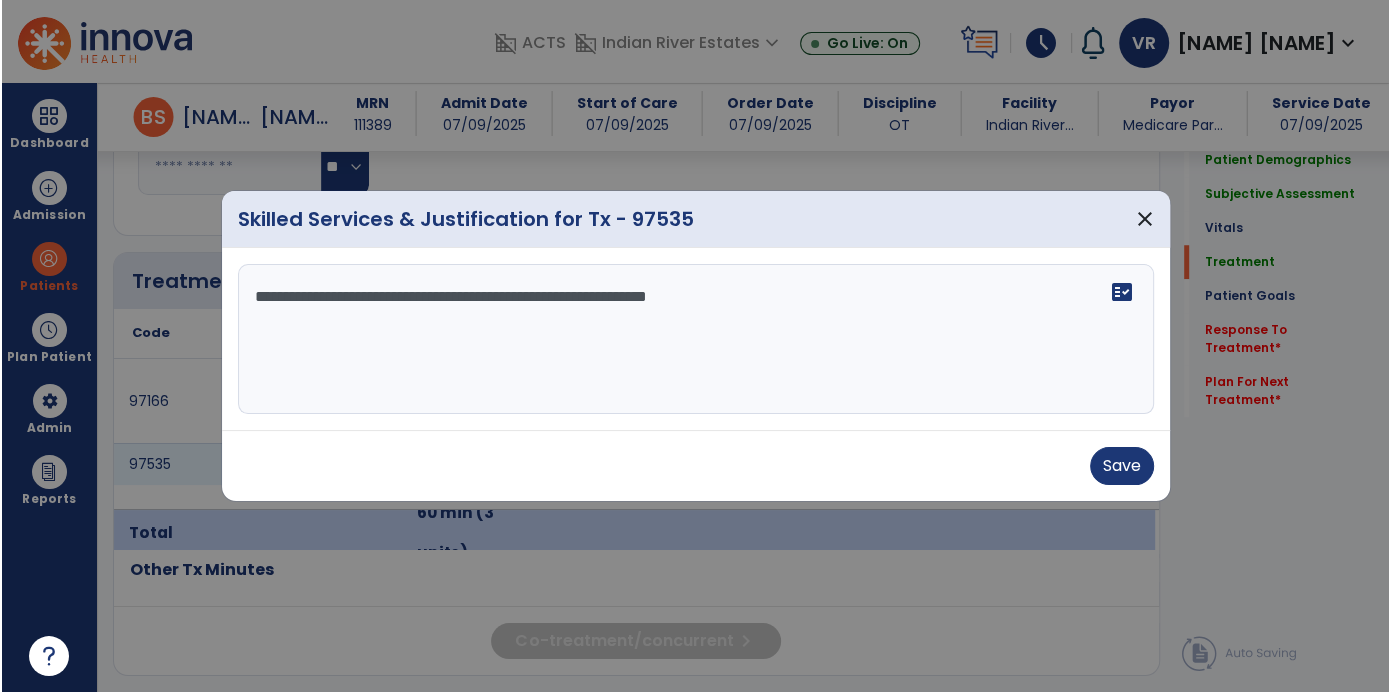 scroll, scrollTop: 1161, scrollLeft: 0, axis: vertical 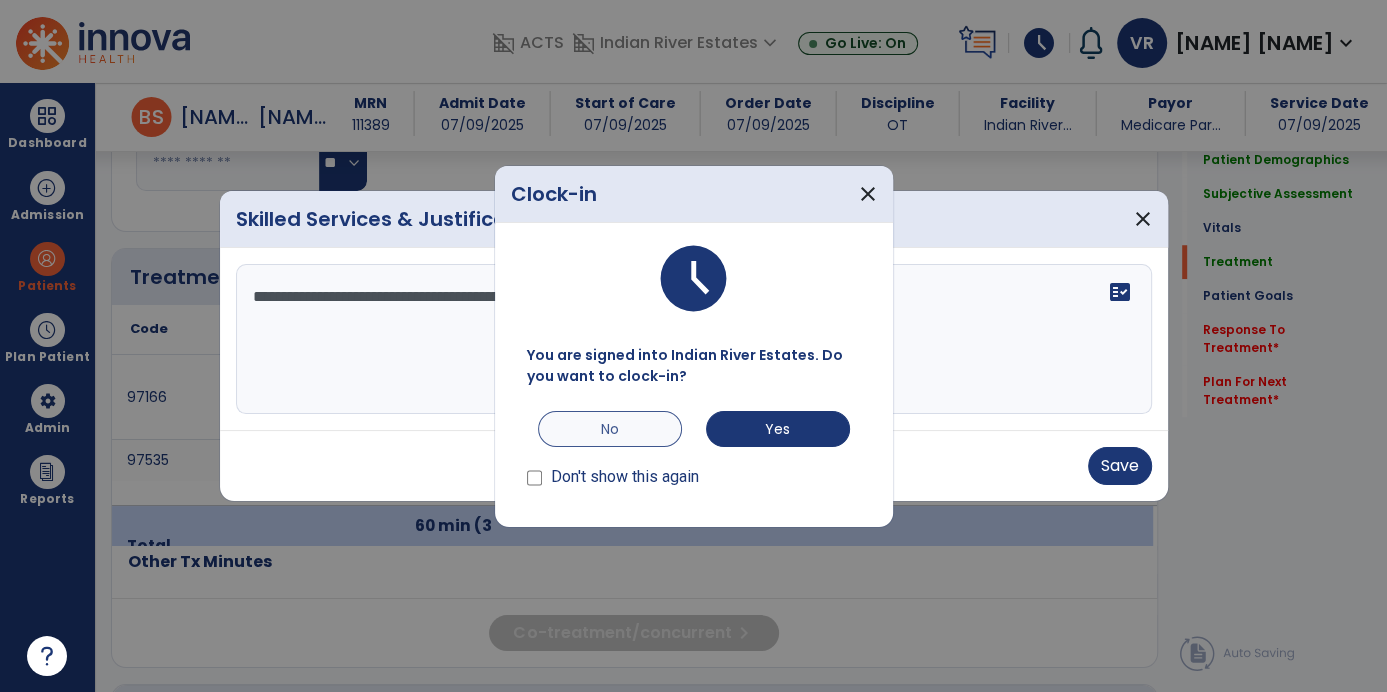 click on "No" at bounding box center (610, 429) 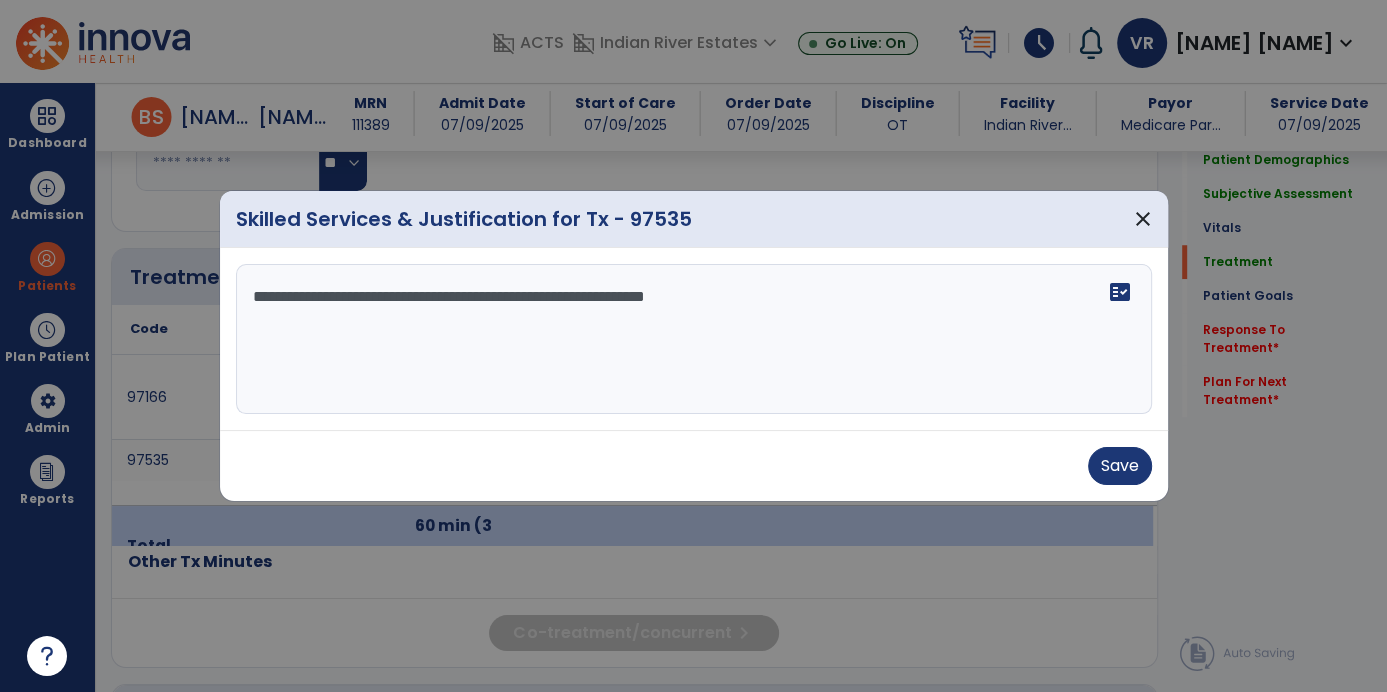 click on "**********" at bounding box center (694, 339) 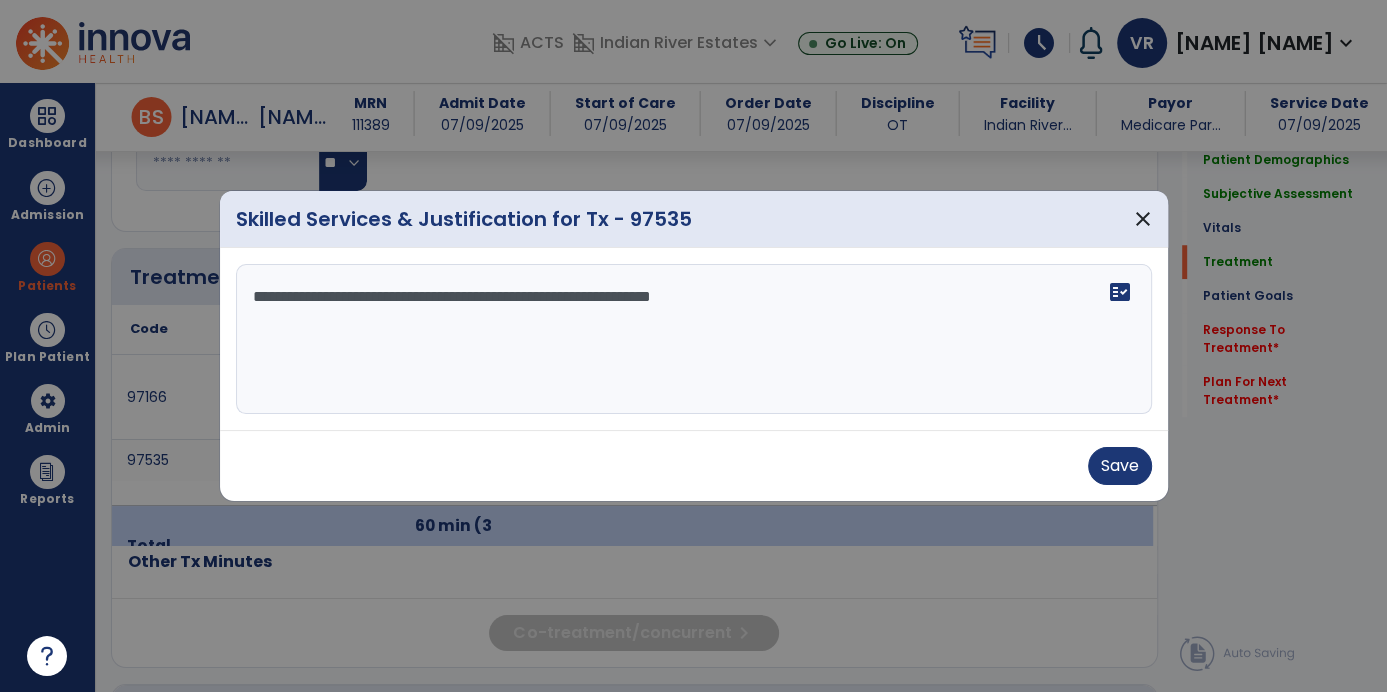 type on "**********" 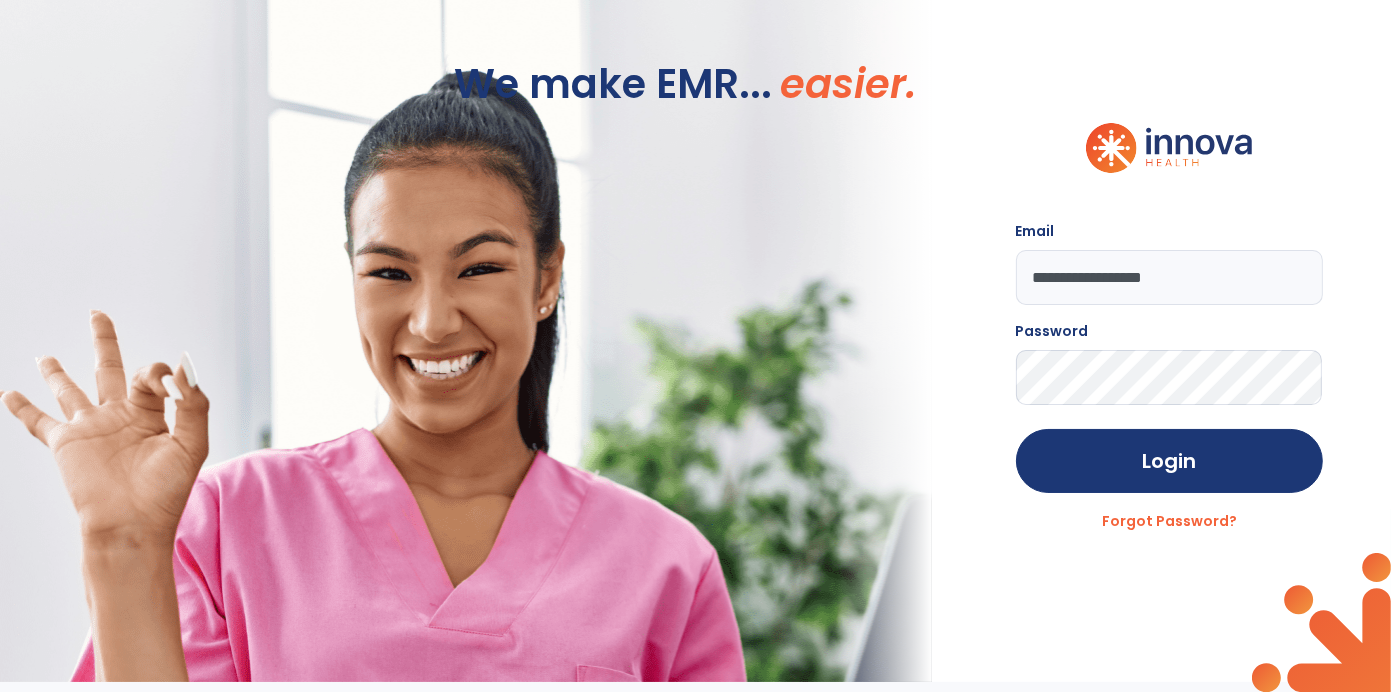 scroll, scrollTop: 0, scrollLeft: 0, axis: both 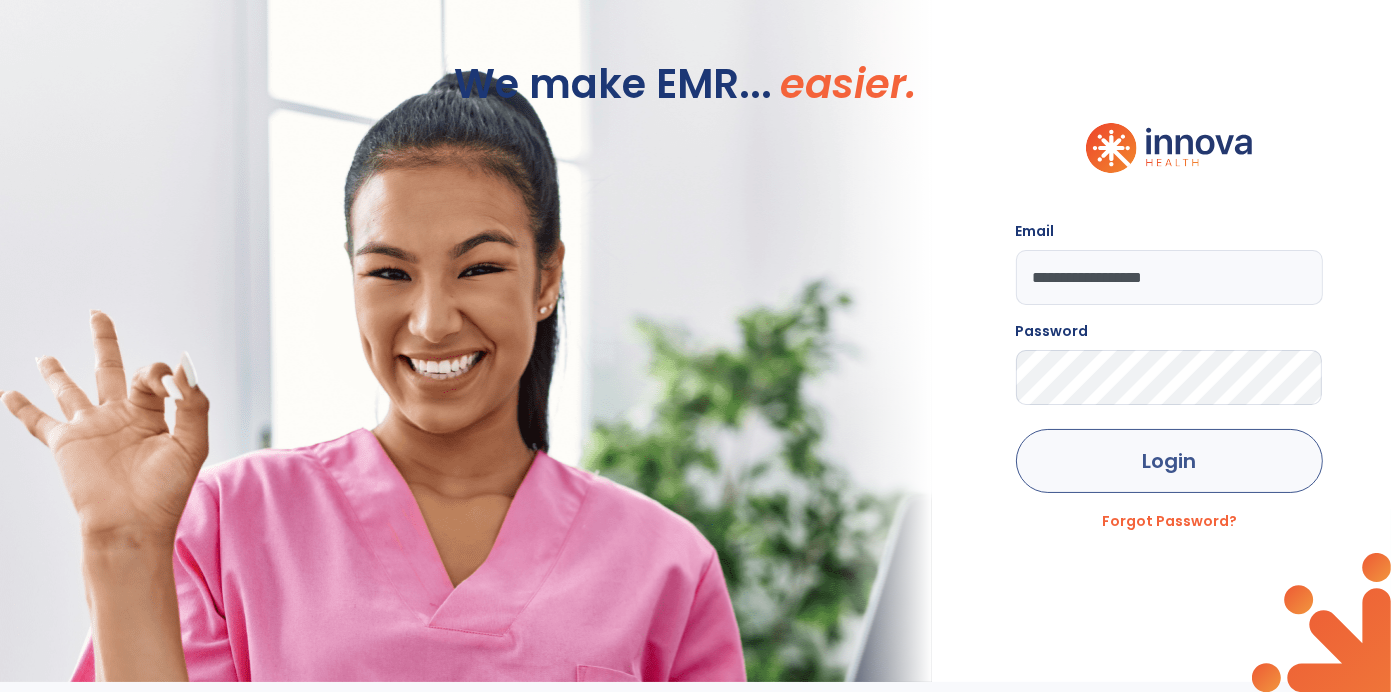 click on "Login" 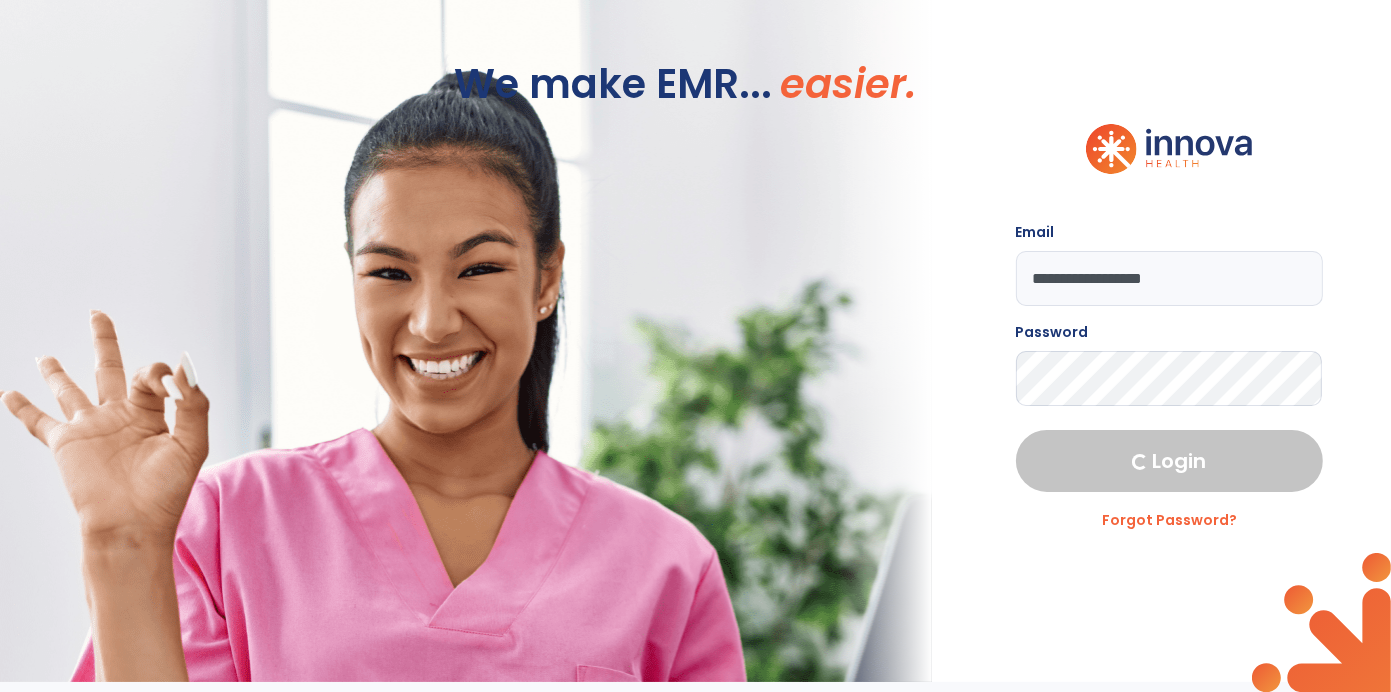select on "****" 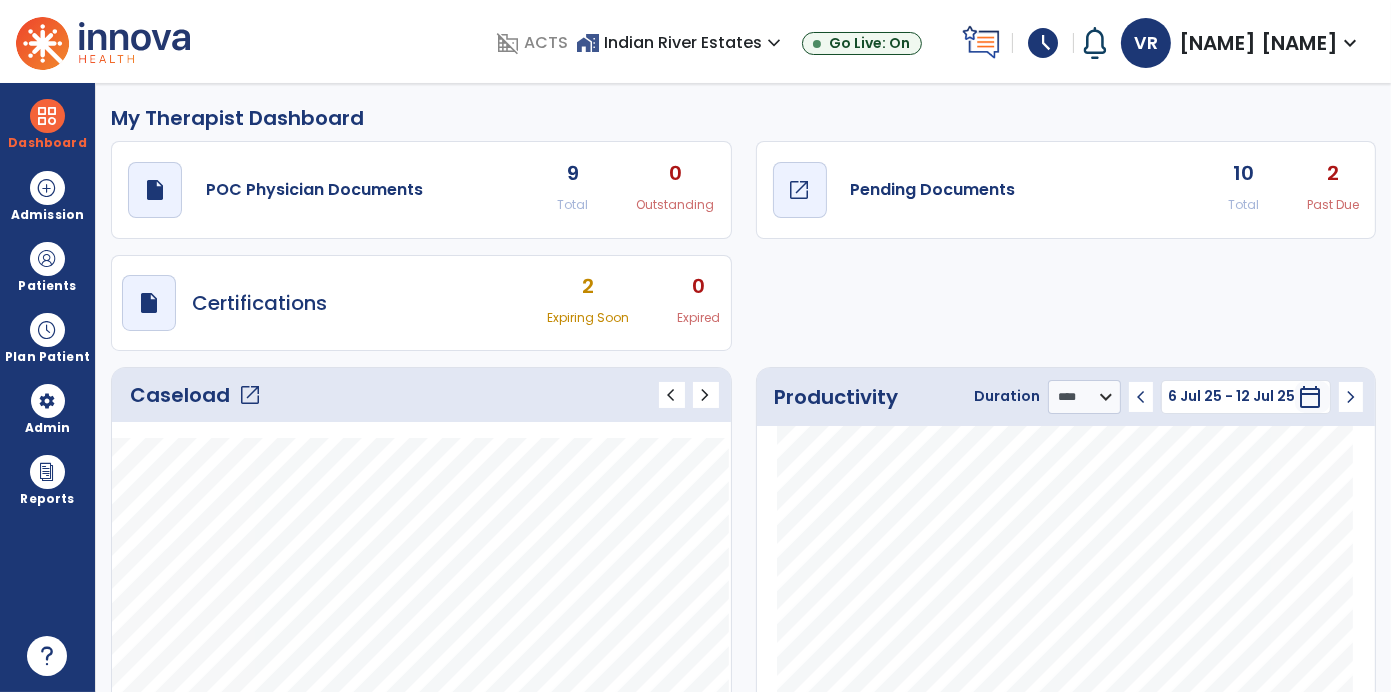 click on "draft   open_in_new  Pending Documents" 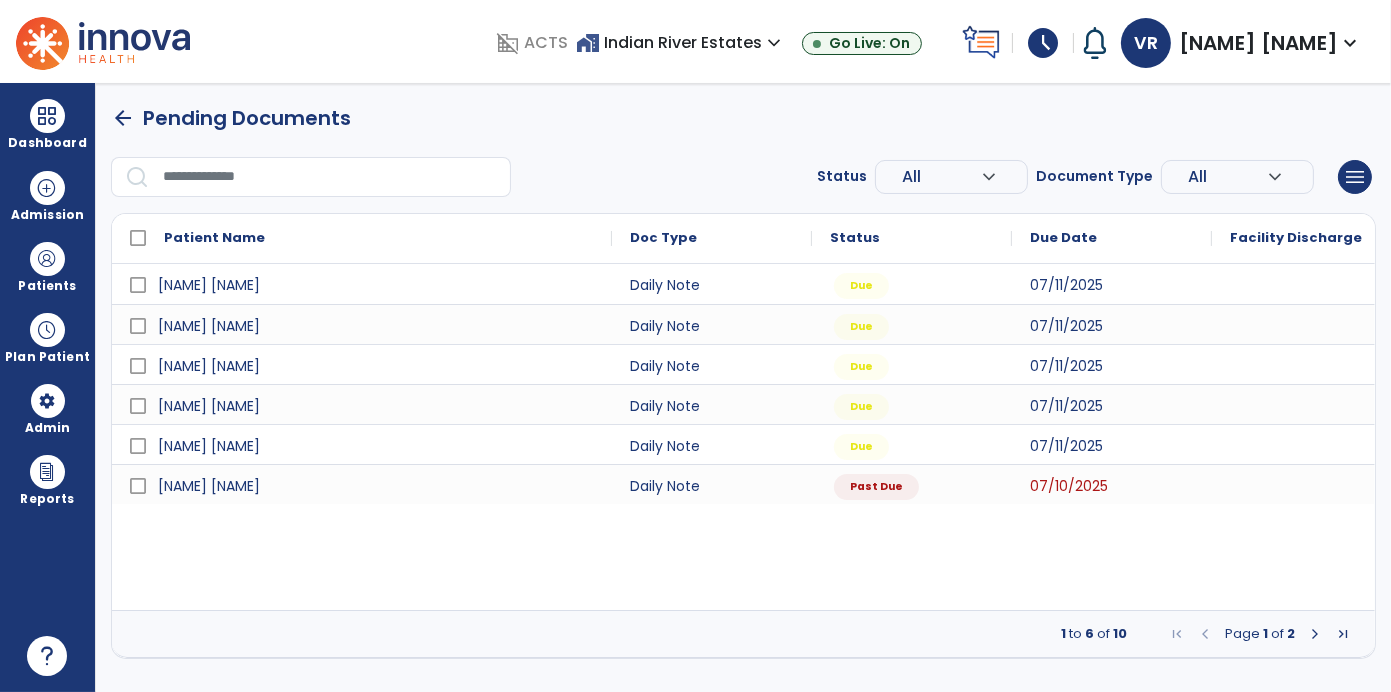 scroll, scrollTop: 0, scrollLeft: 0, axis: both 